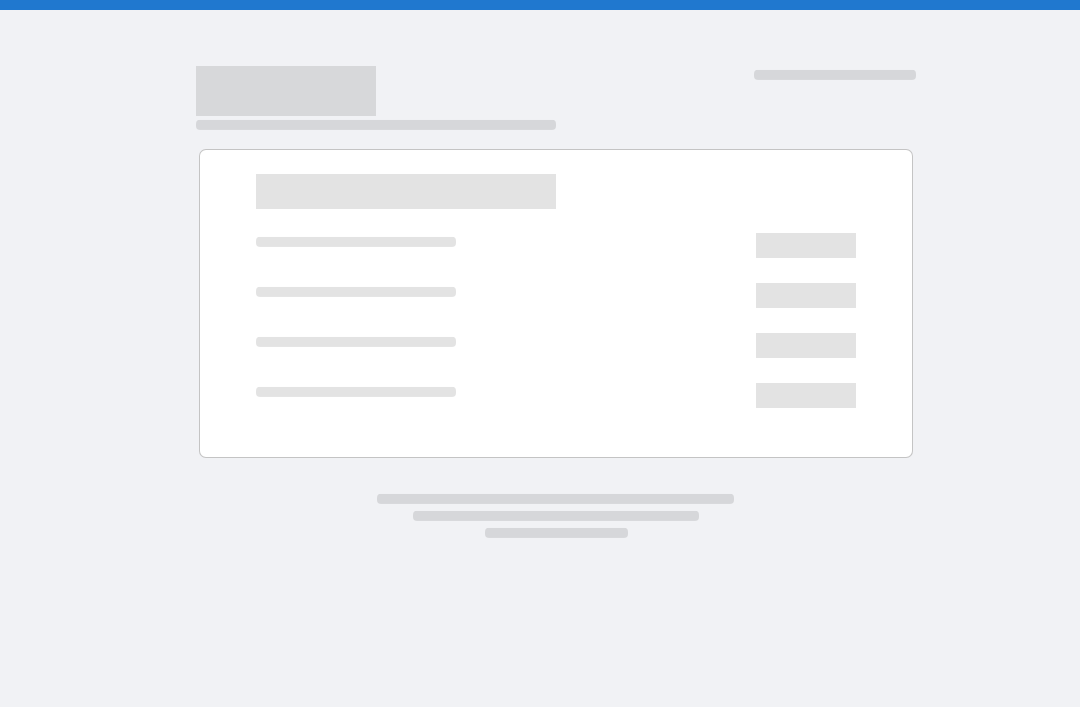 scroll, scrollTop: 0, scrollLeft: 0, axis: both 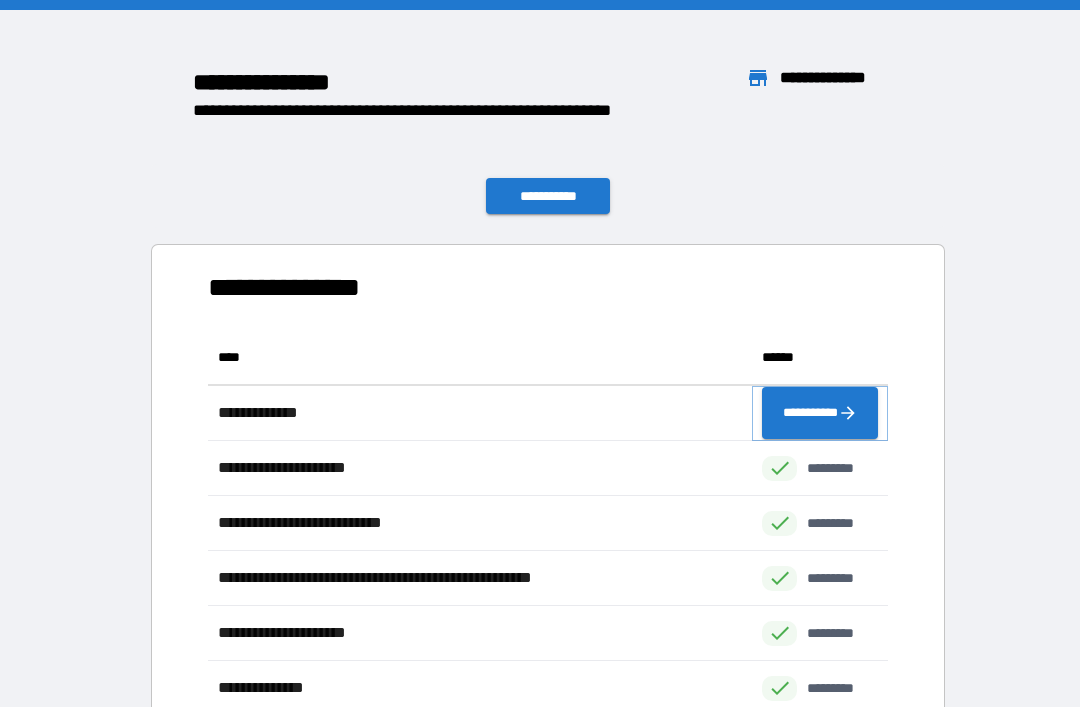 click on "**********" at bounding box center (820, 413) 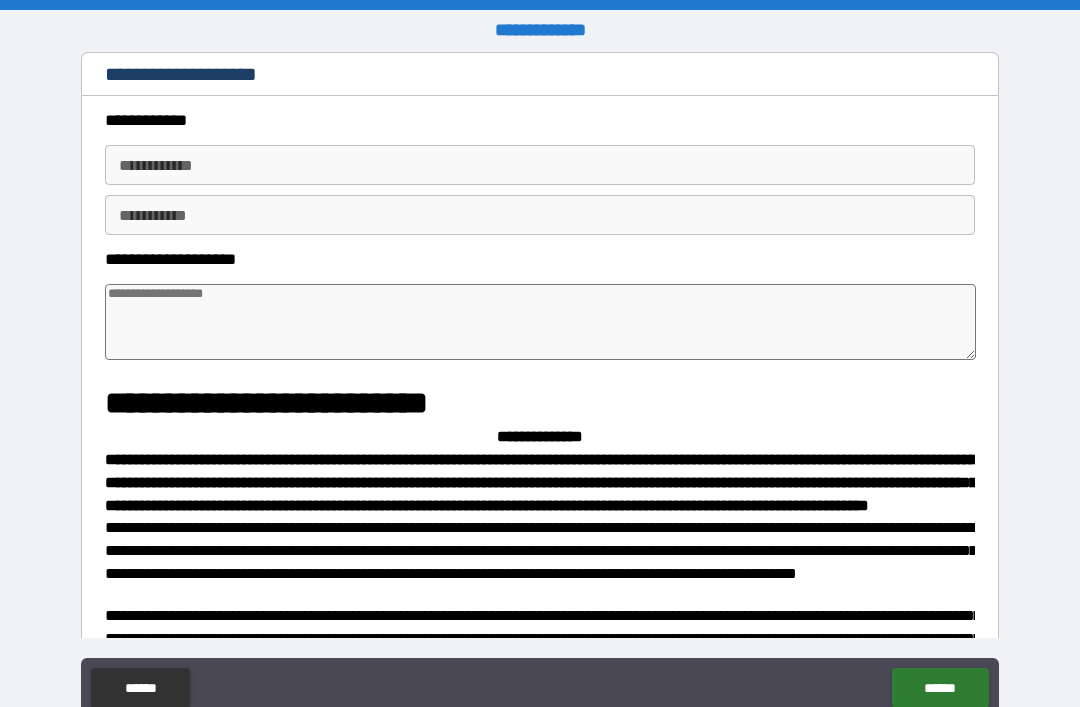 type on "*" 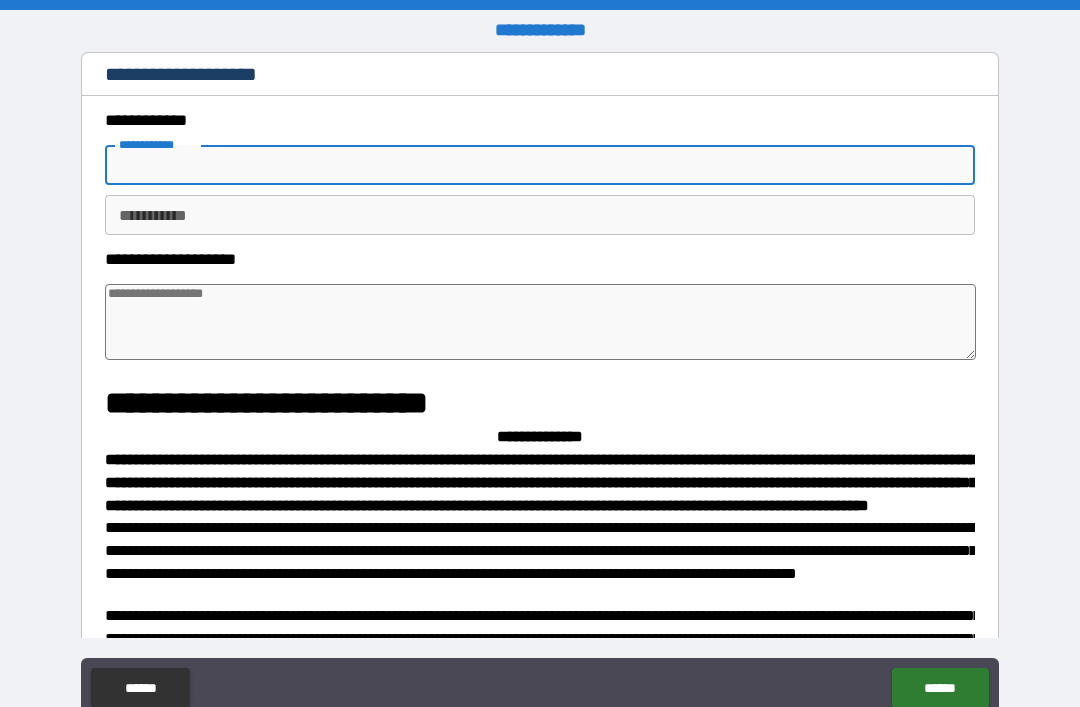 type on "*" 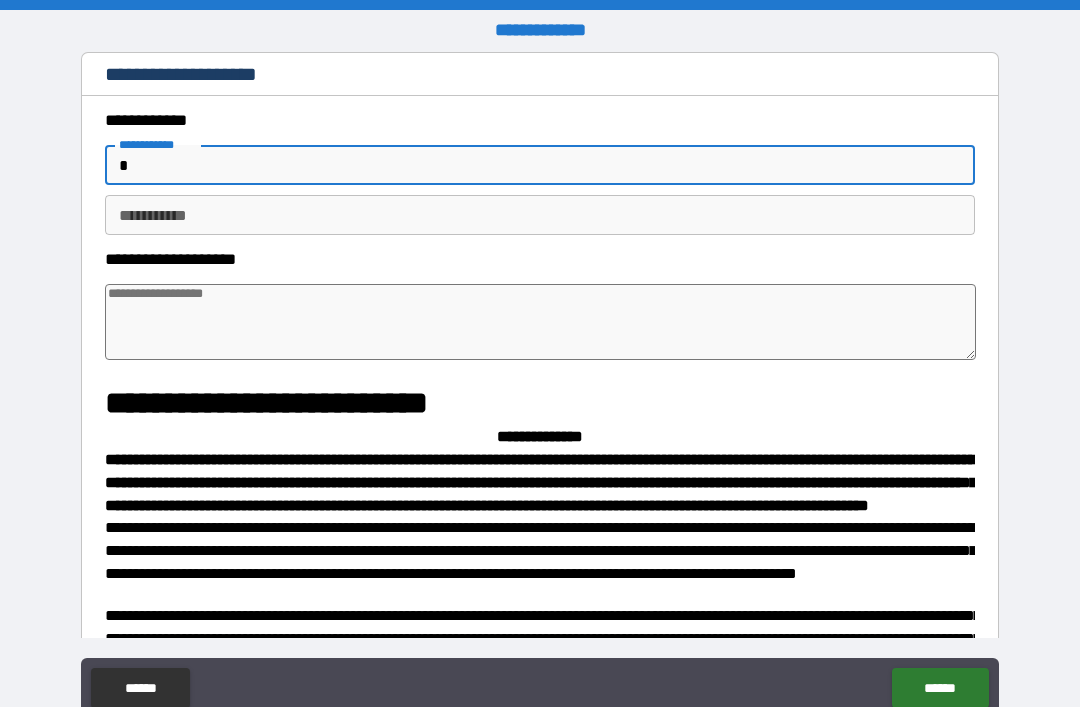 type on "*" 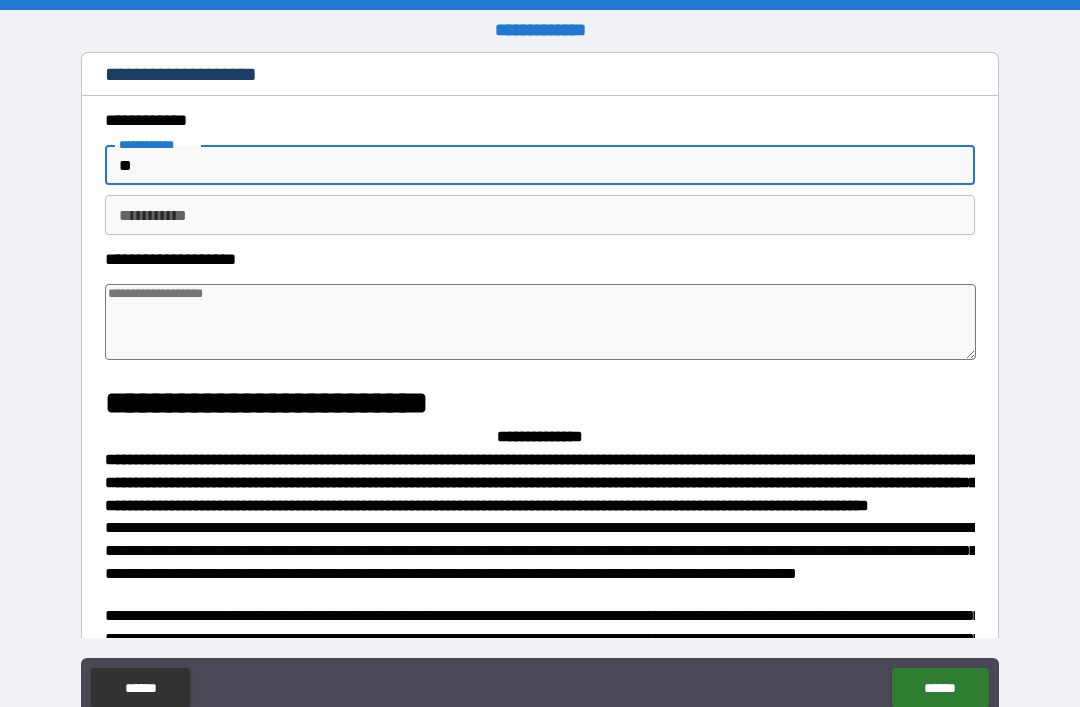 type on "*" 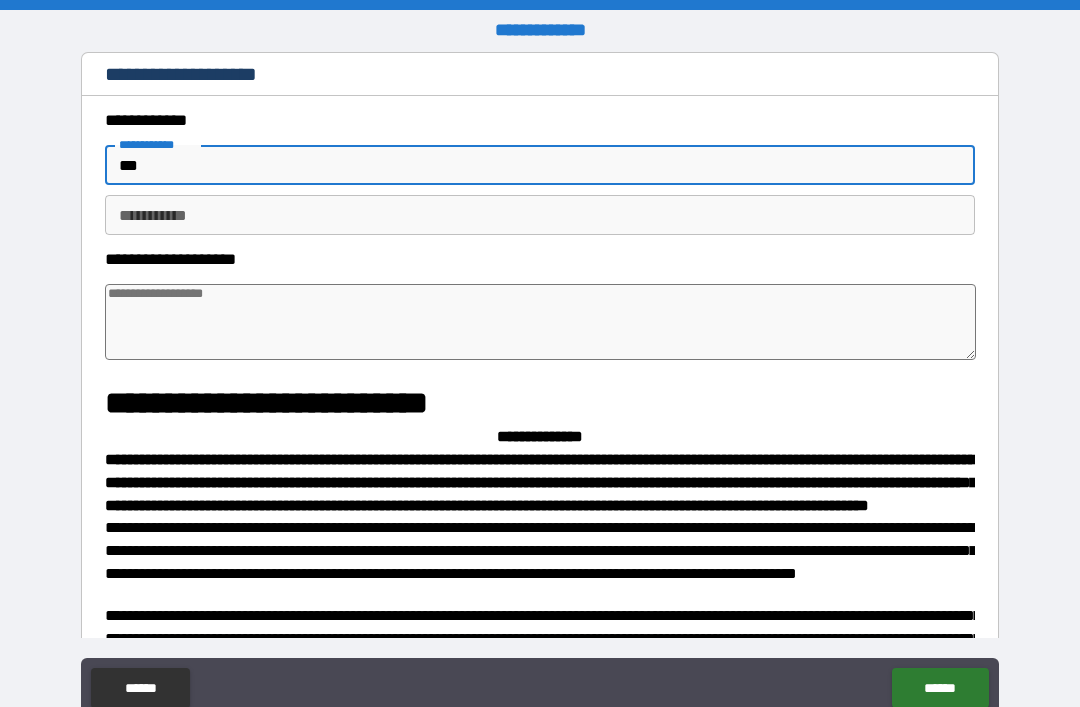 type on "*" 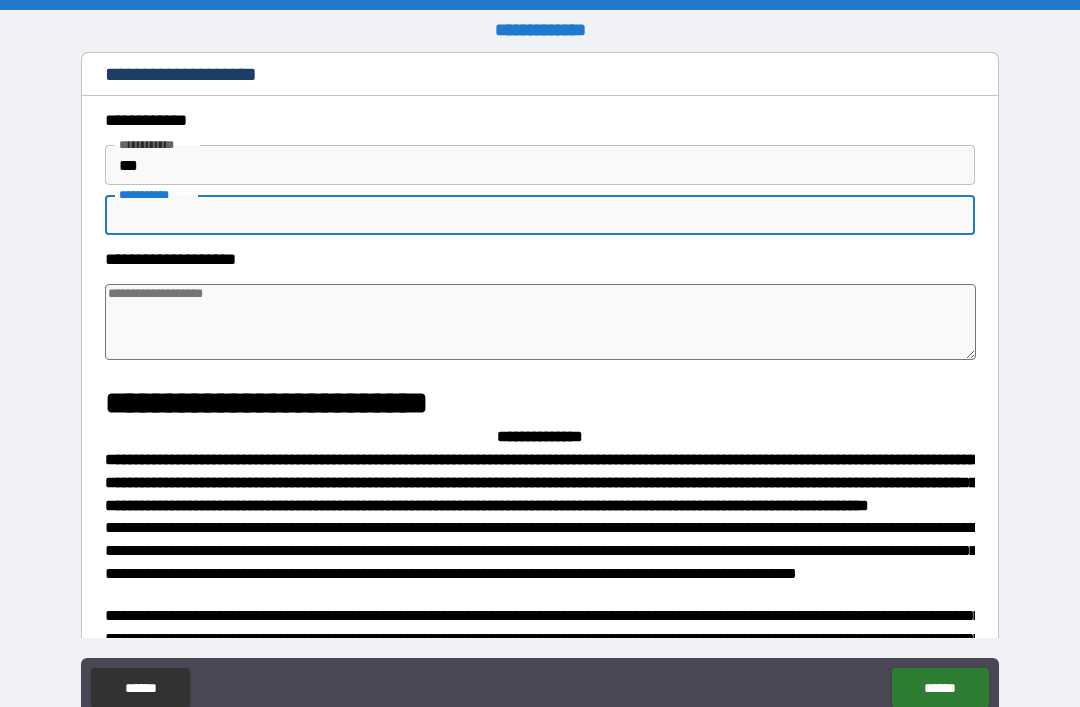 type on "*" 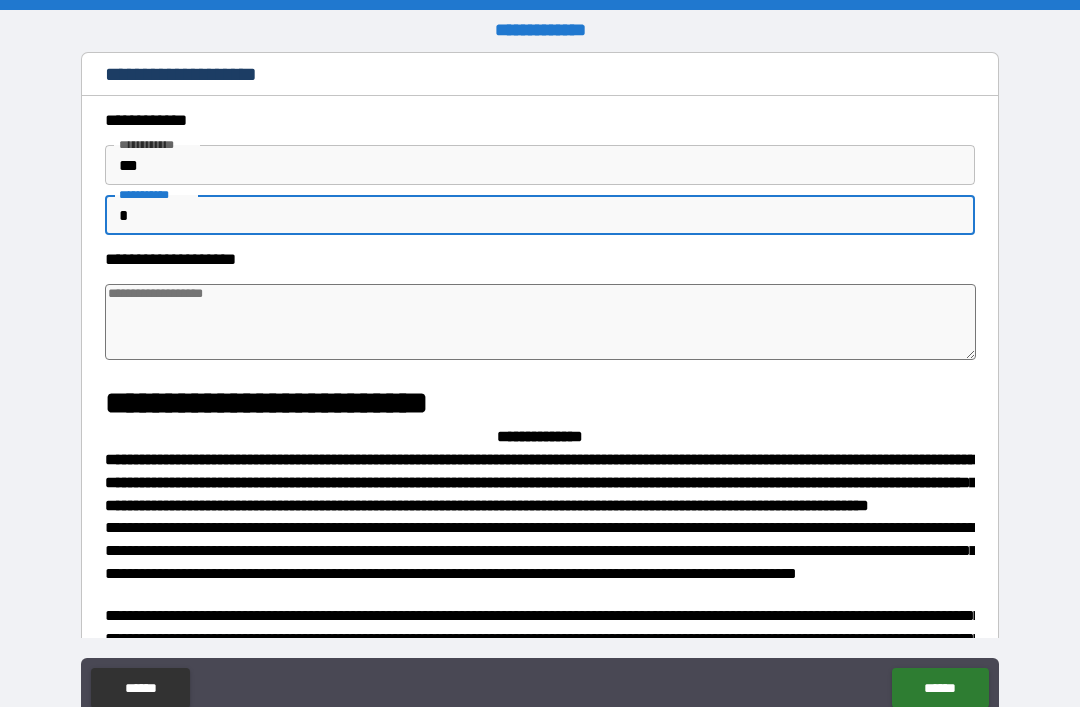 type on "*" 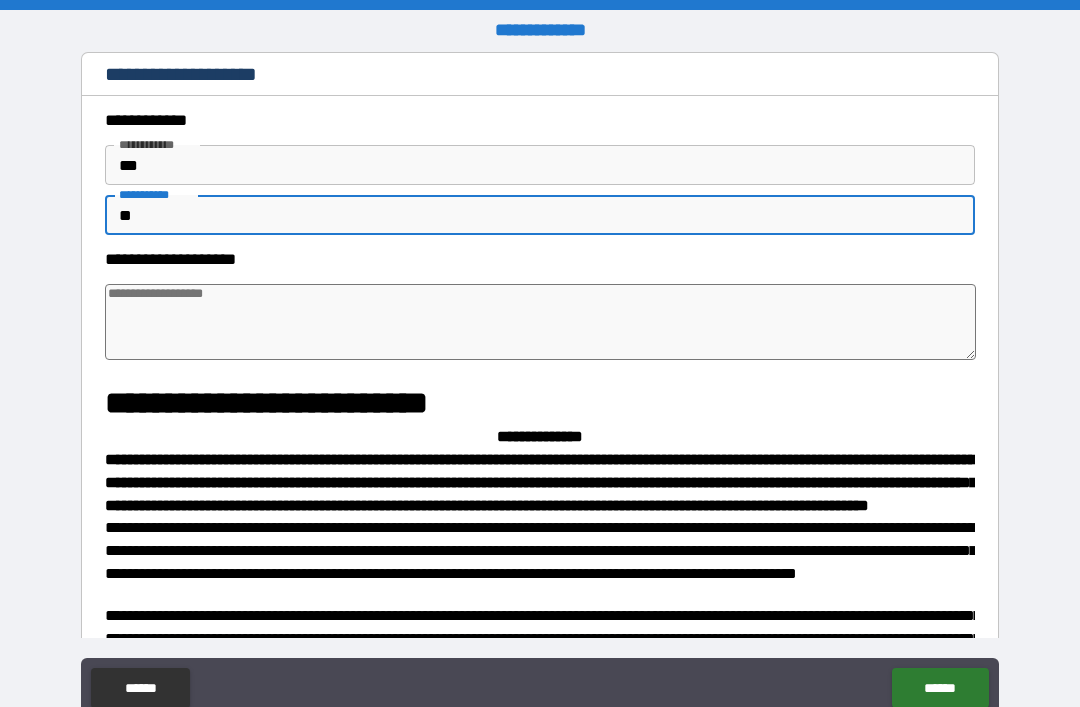 type on "*" 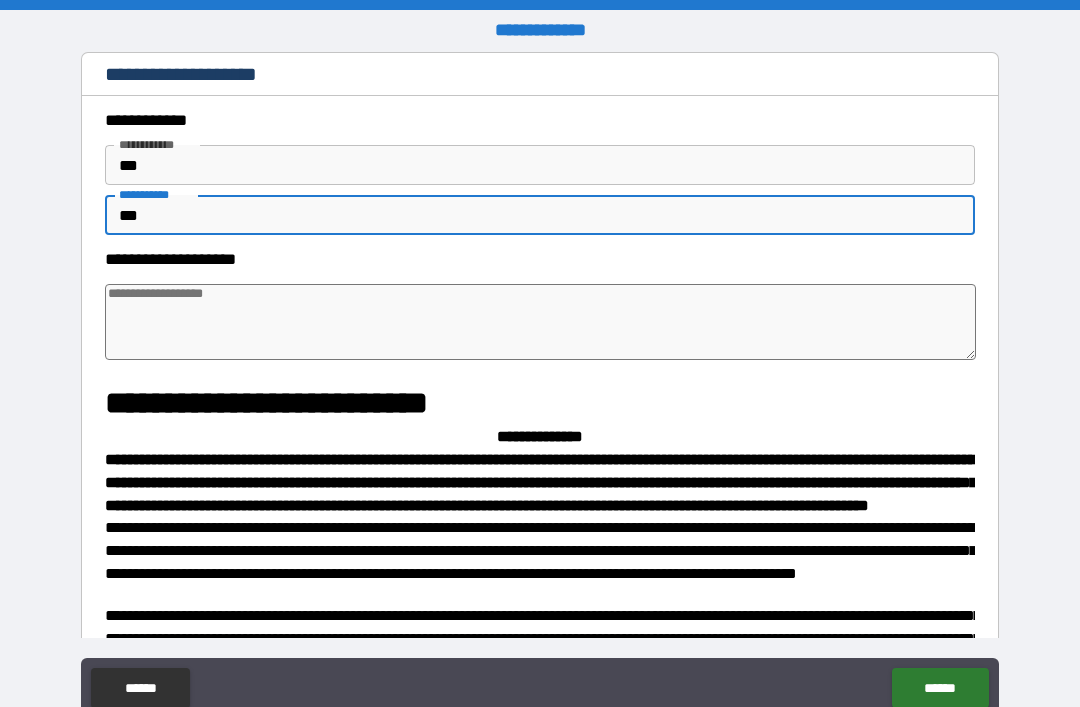 type on "*" 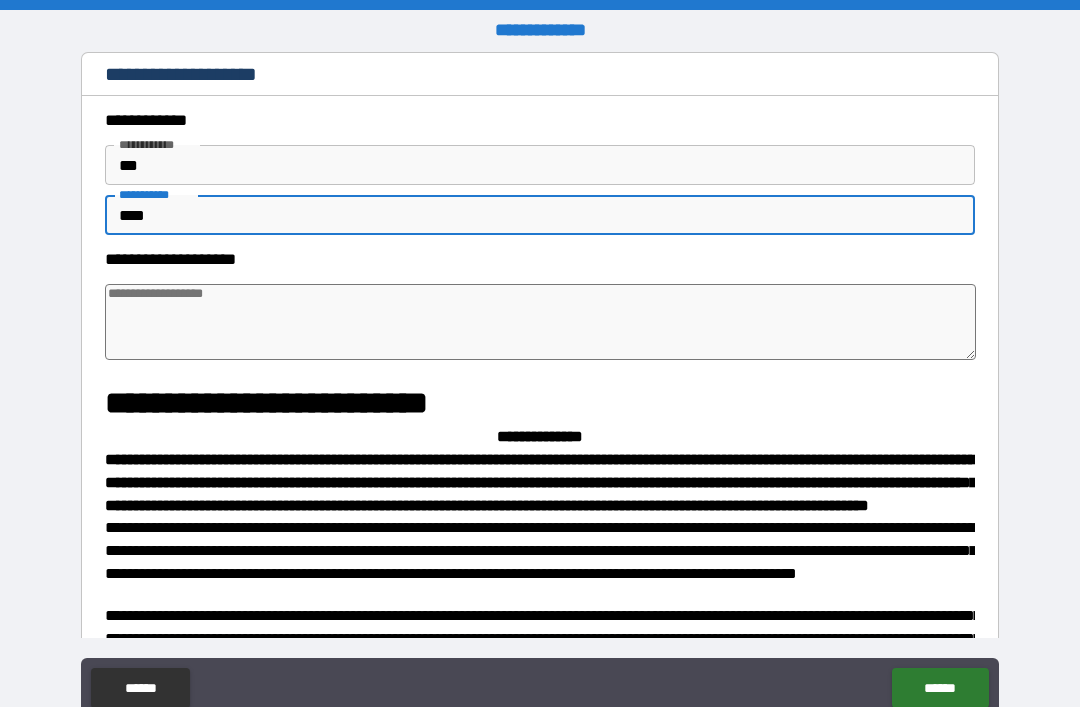 type on "*" 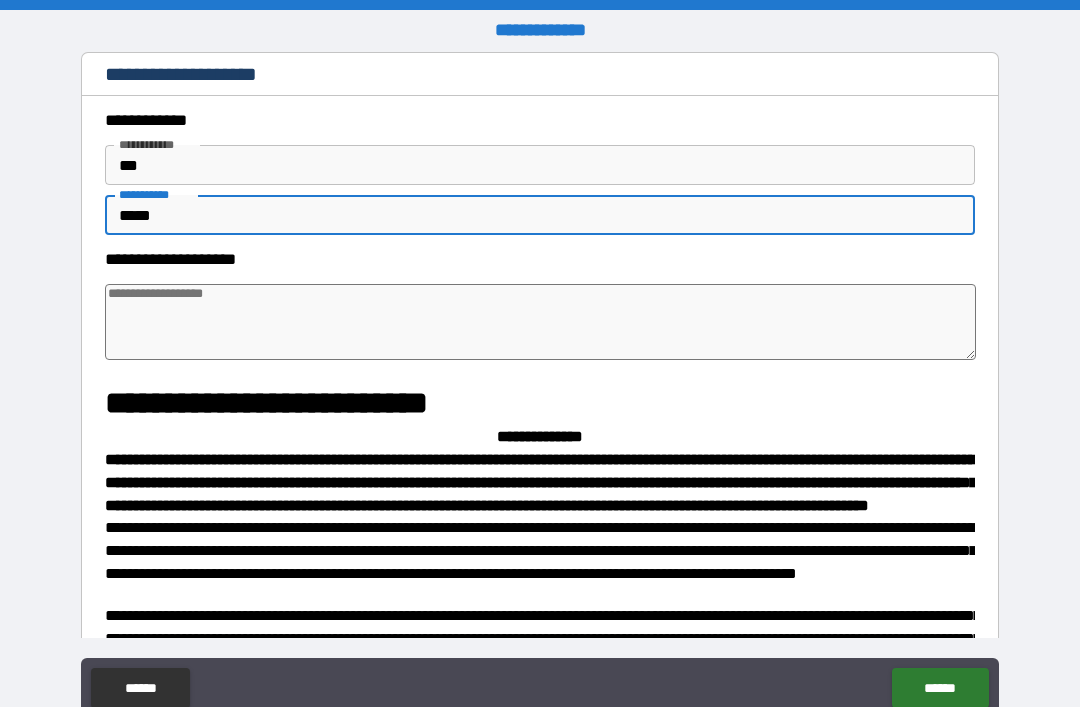type on "*" 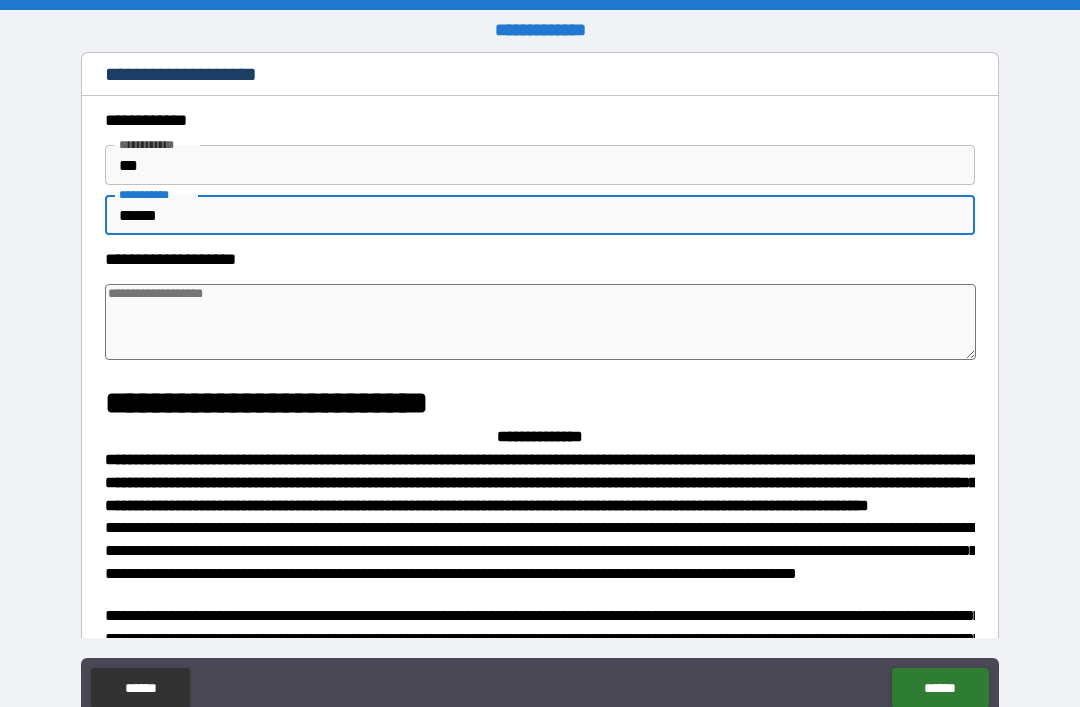 type on "*" 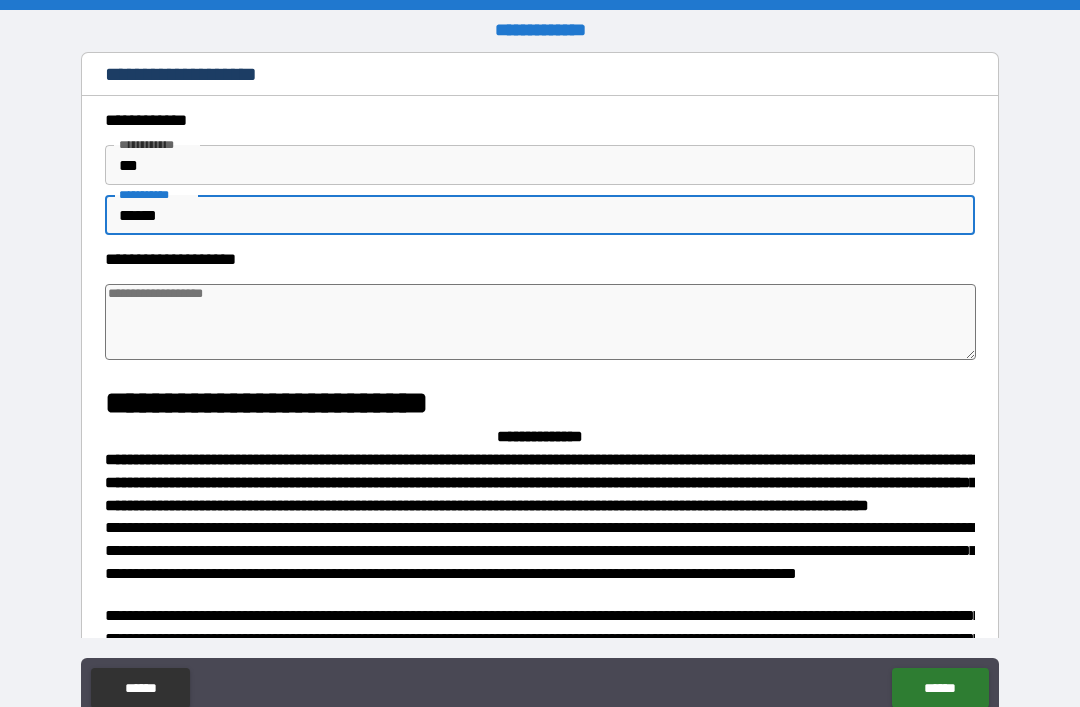 type on "******" 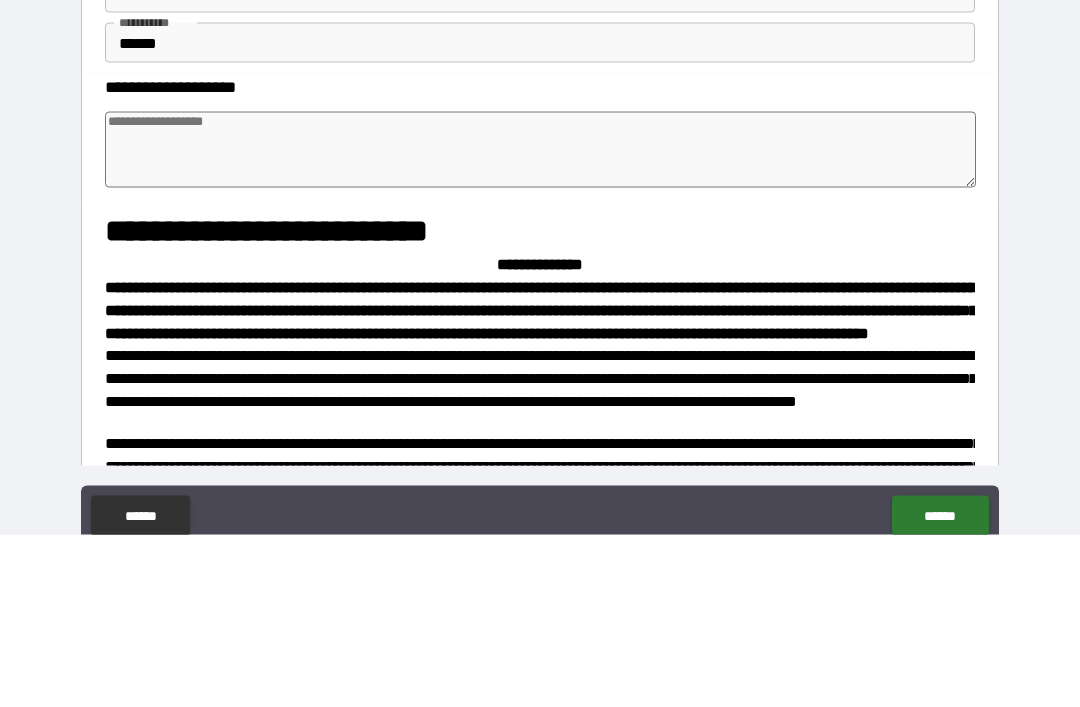 type on "*" 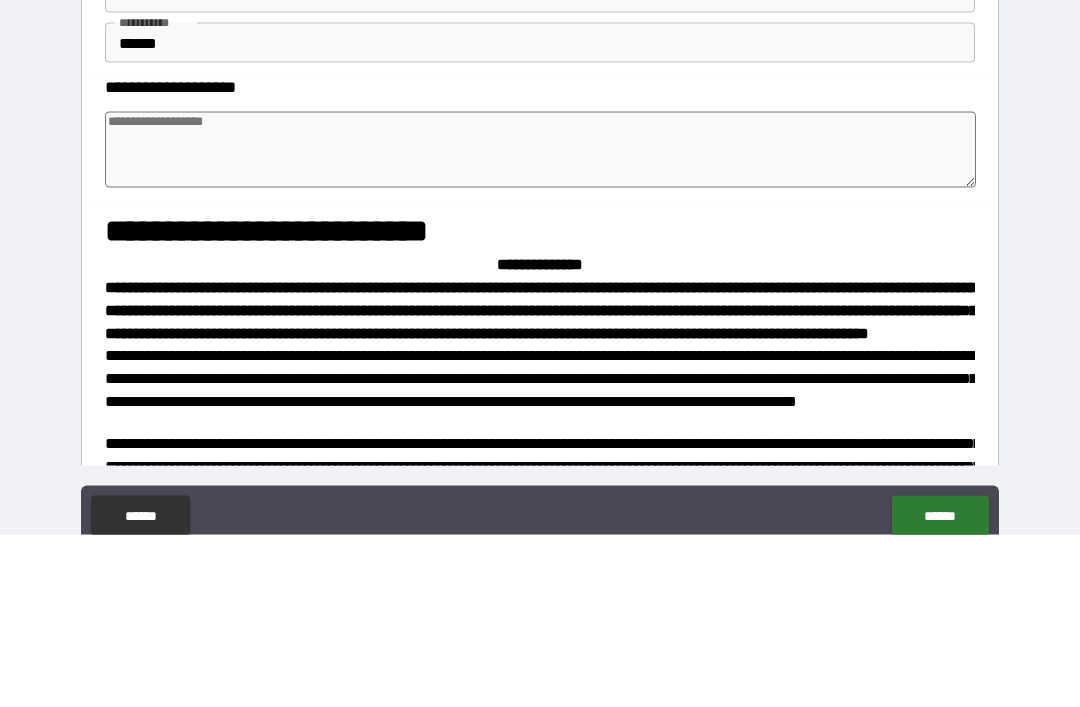 type on "*" 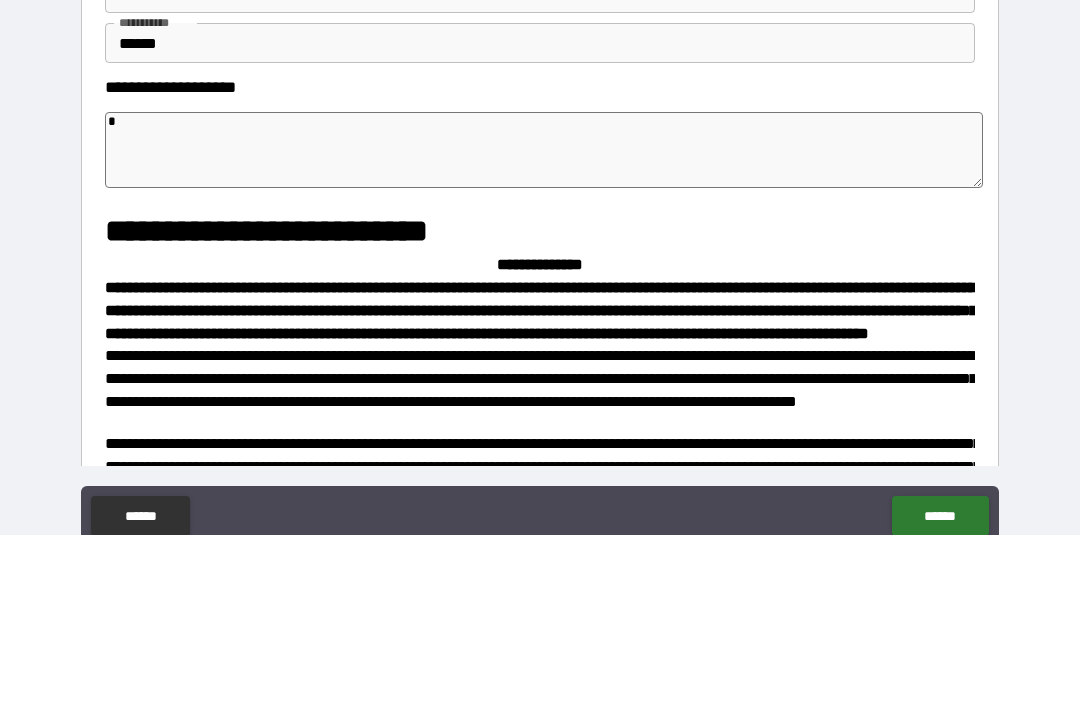 type on "**" 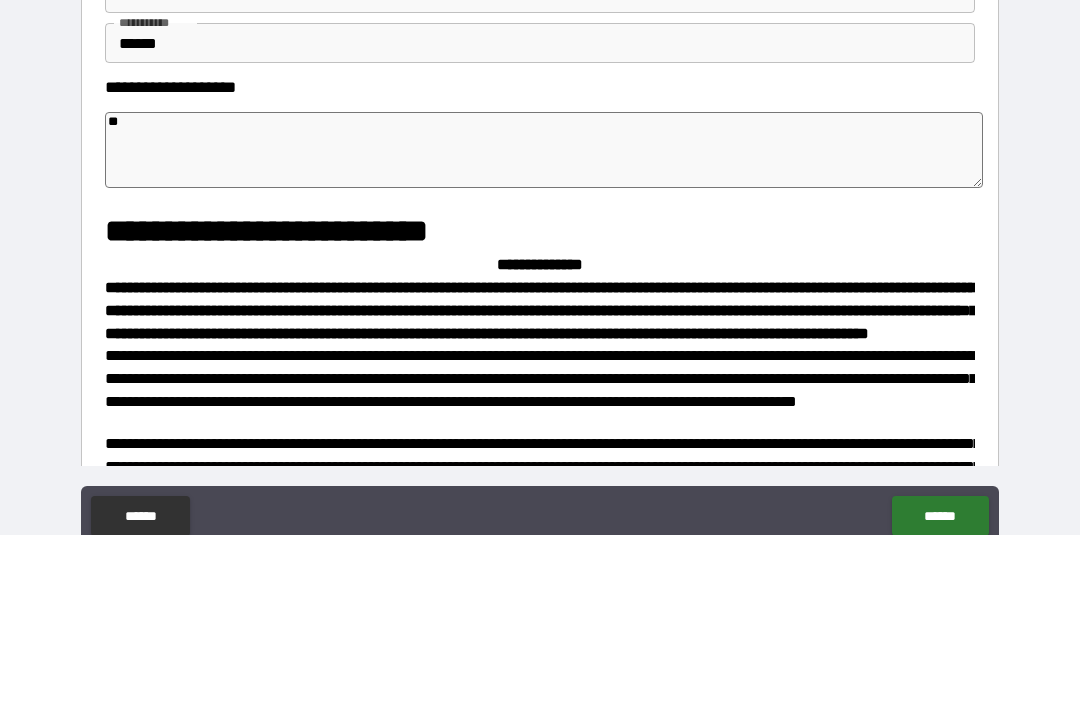 type on "*" 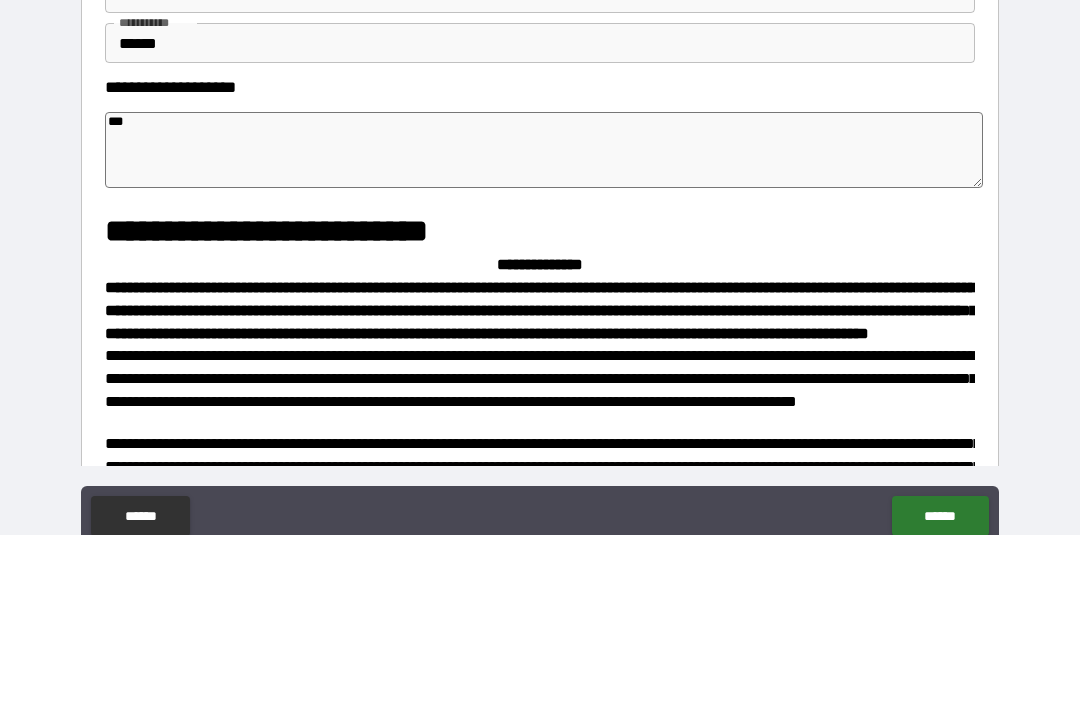 type on "*" 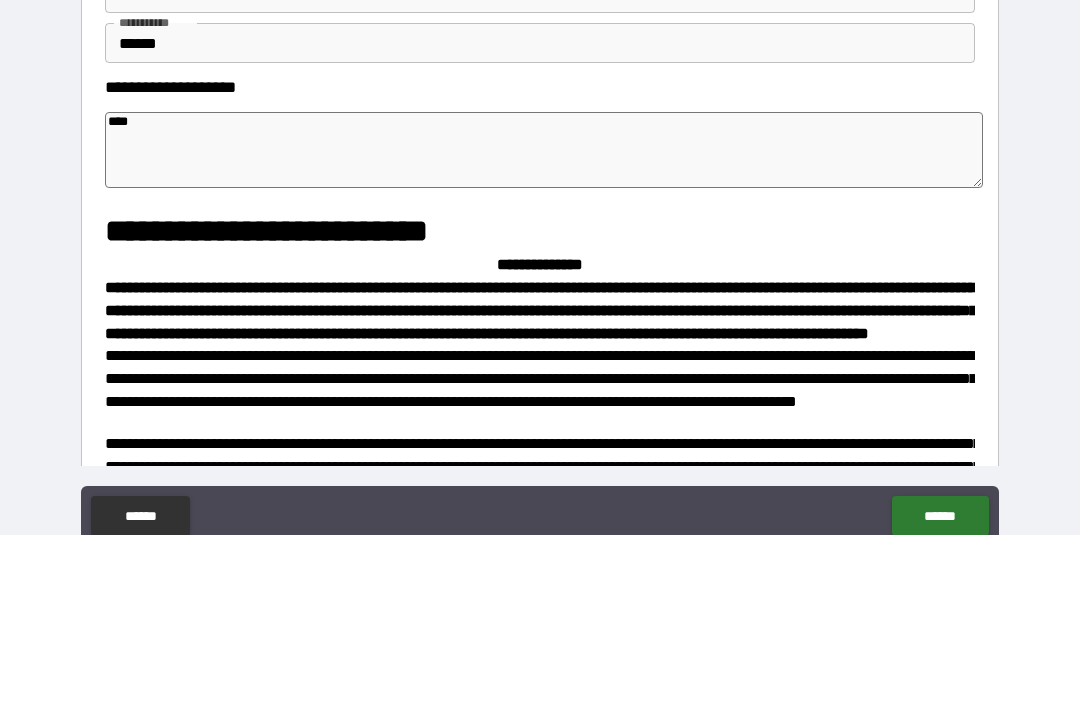 type on "*" 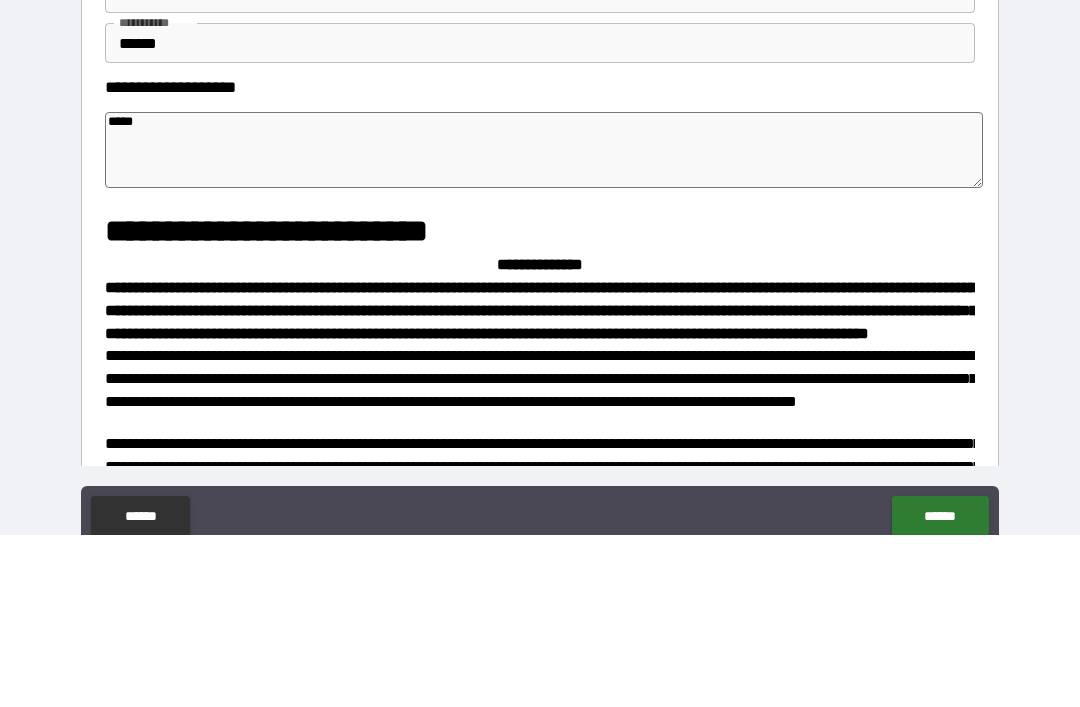 type on "*" 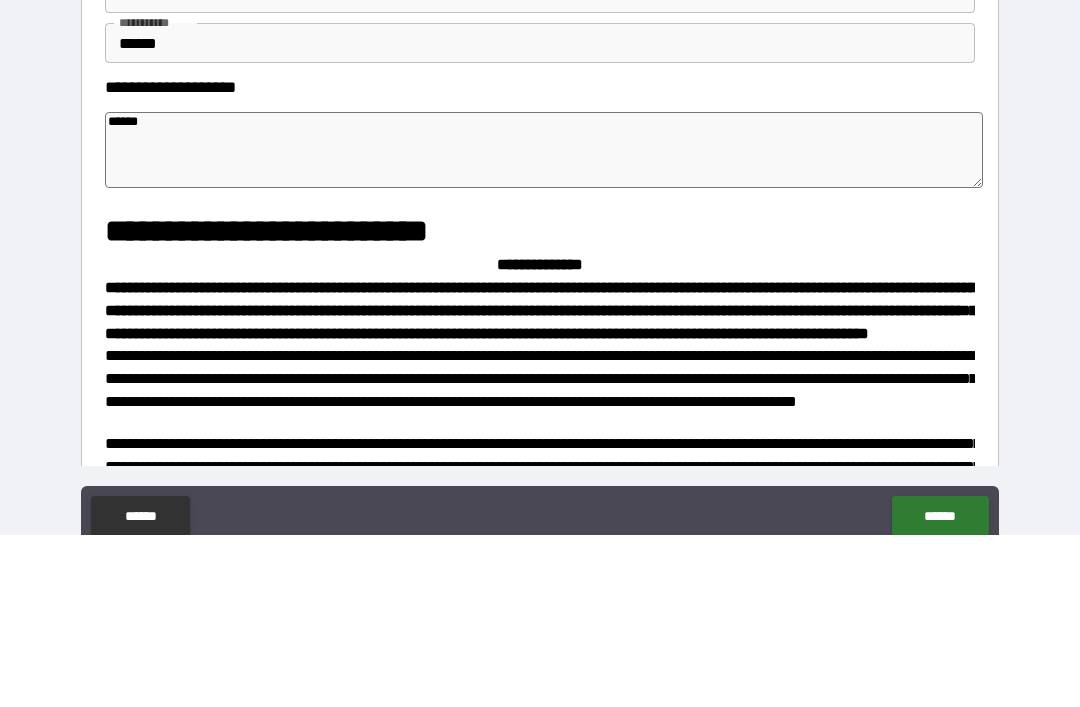 type on "*" 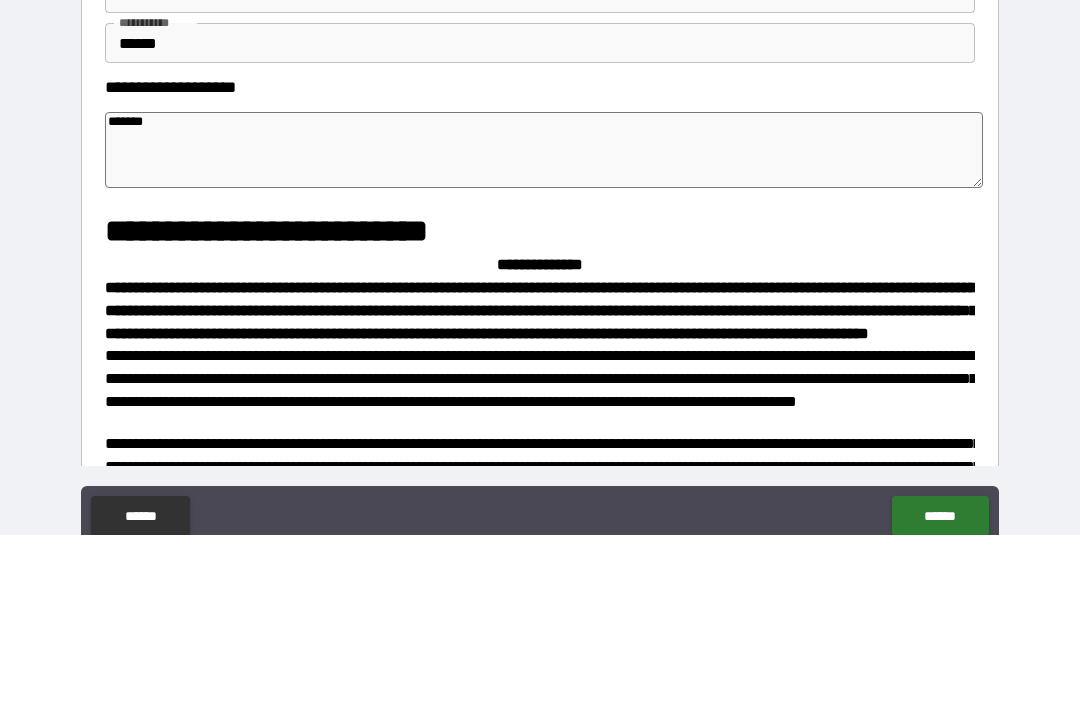 type on "*" 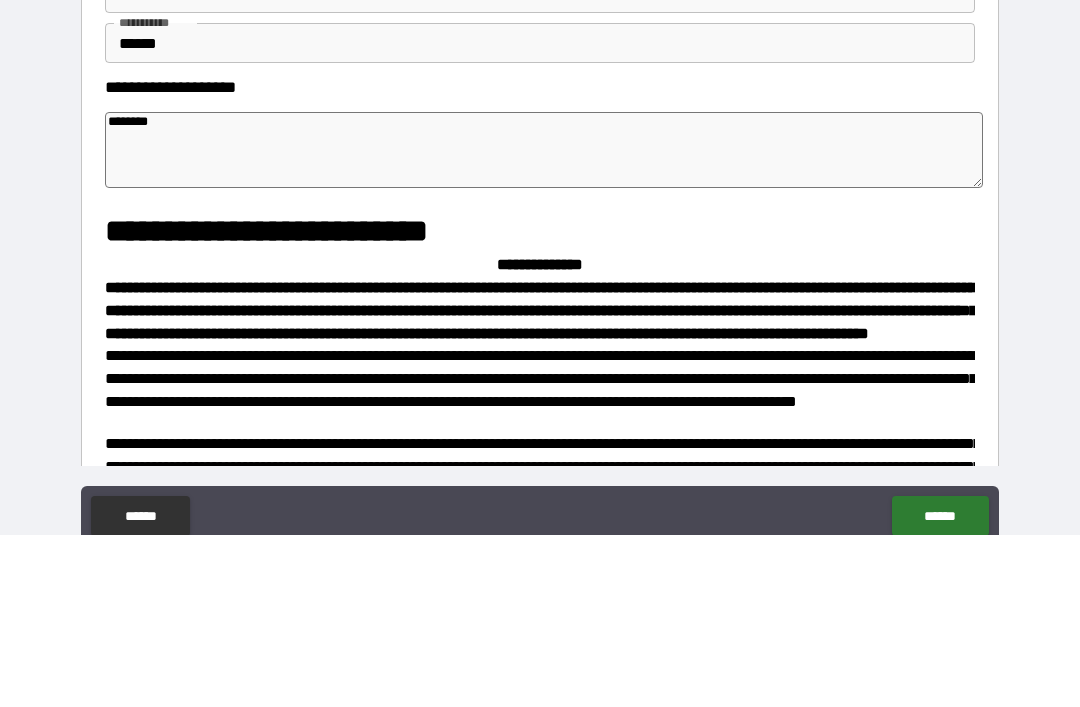 type on "*" 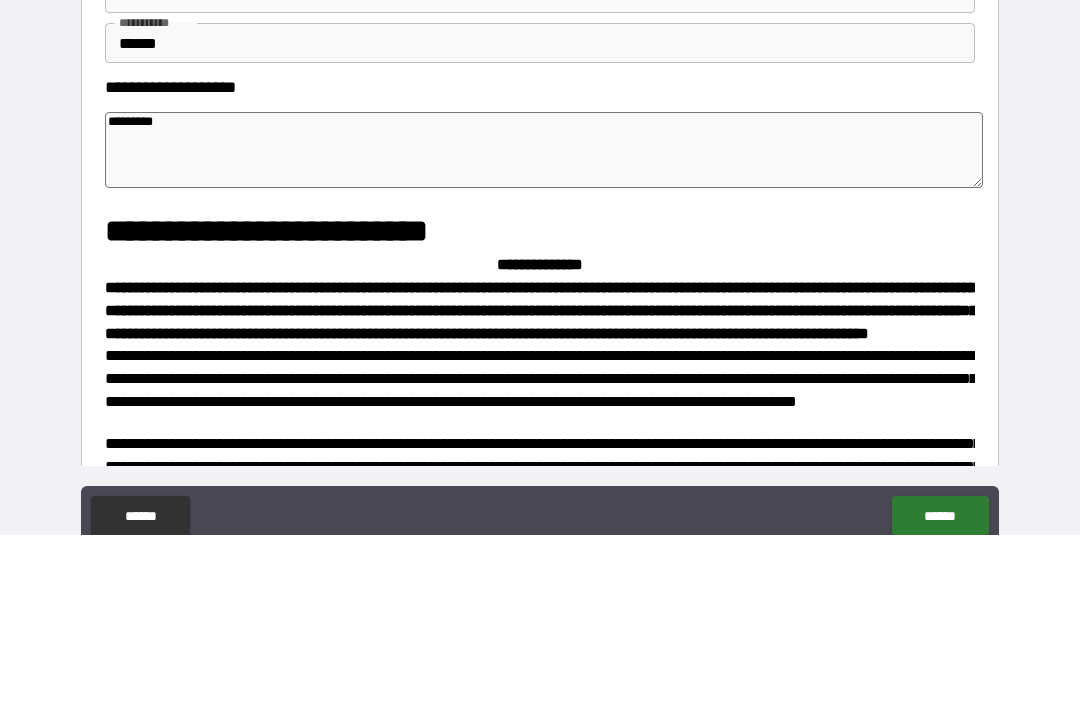 type on "*" 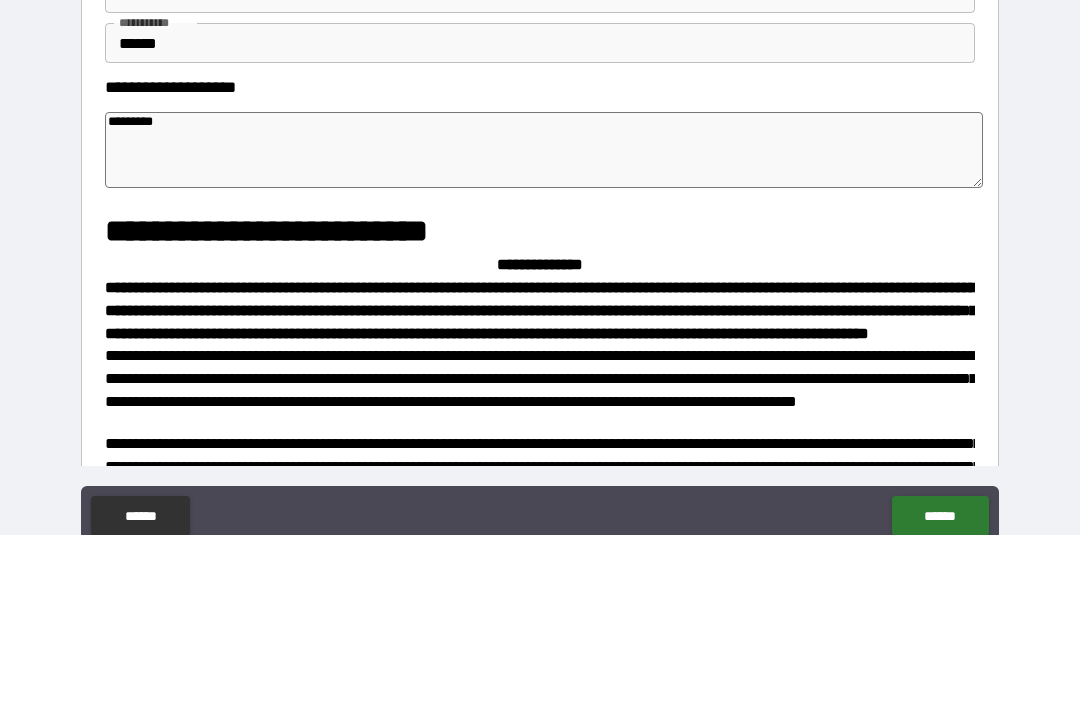 type on "**********" 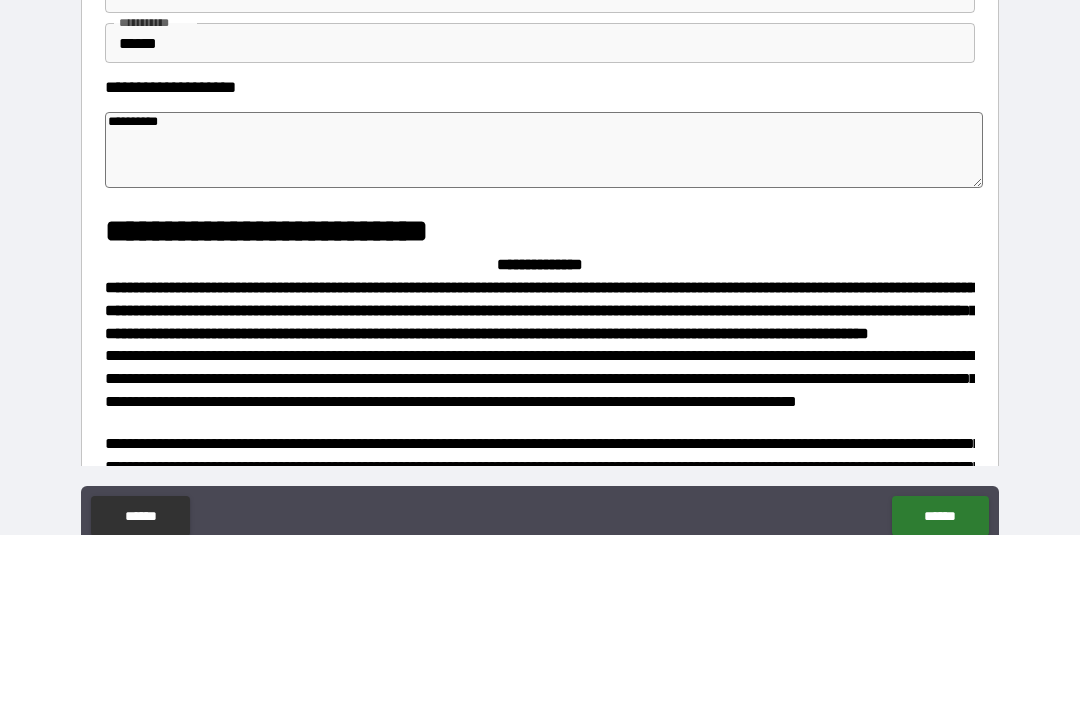 type on "*" 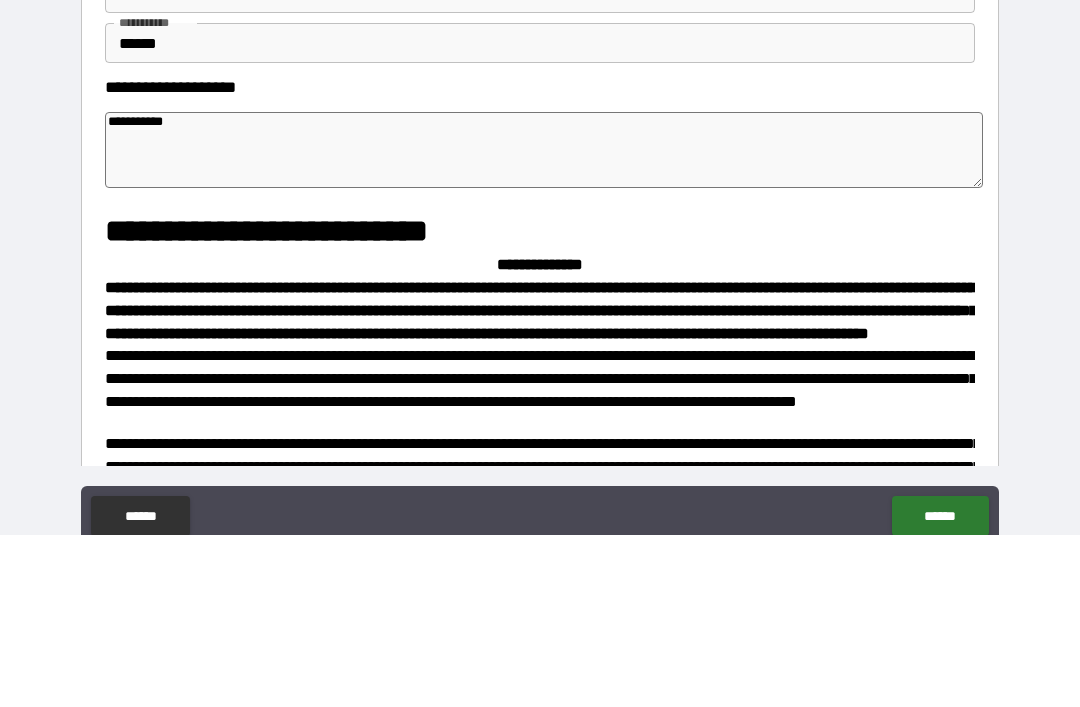 type on "*" 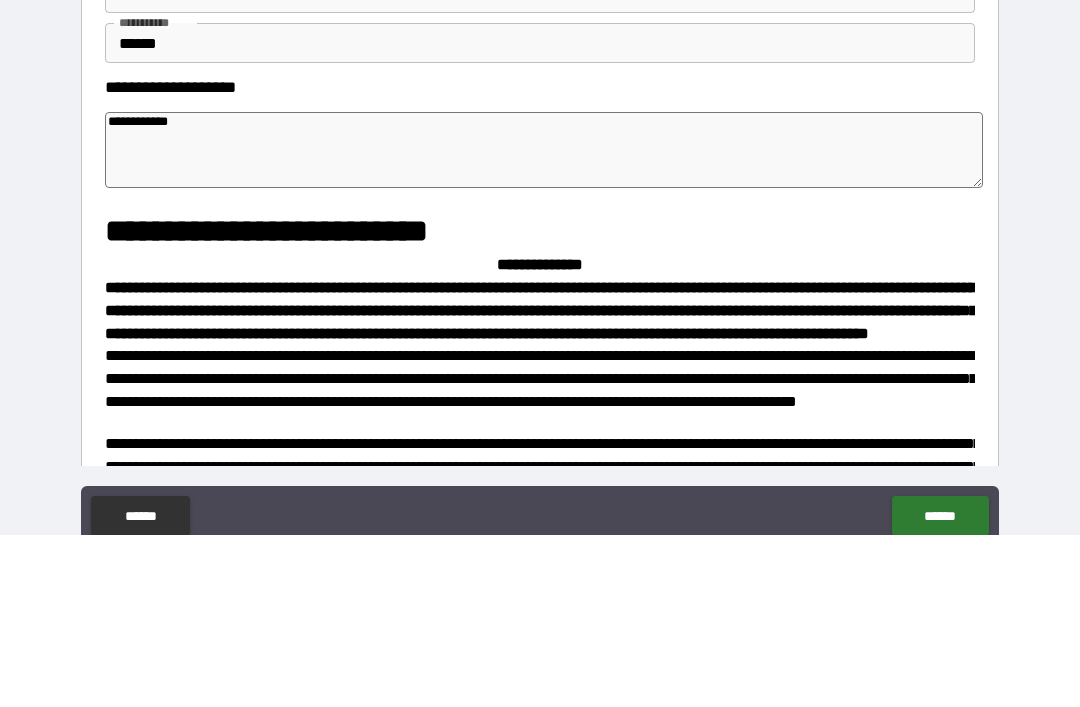 type on "**********" 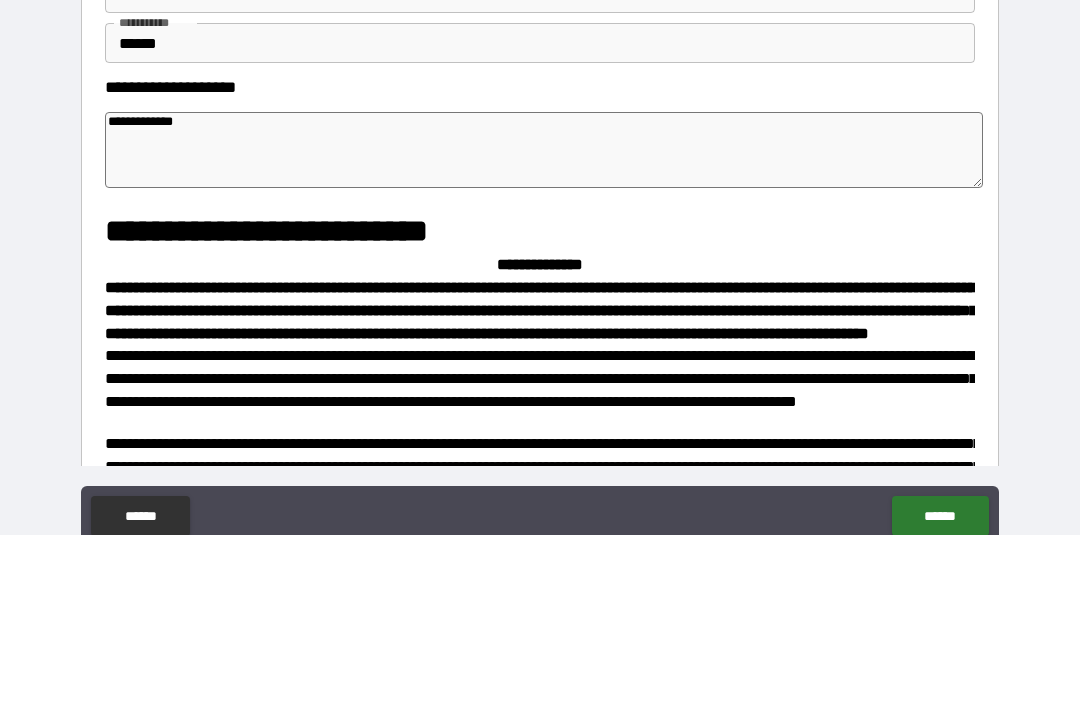 type on "*" 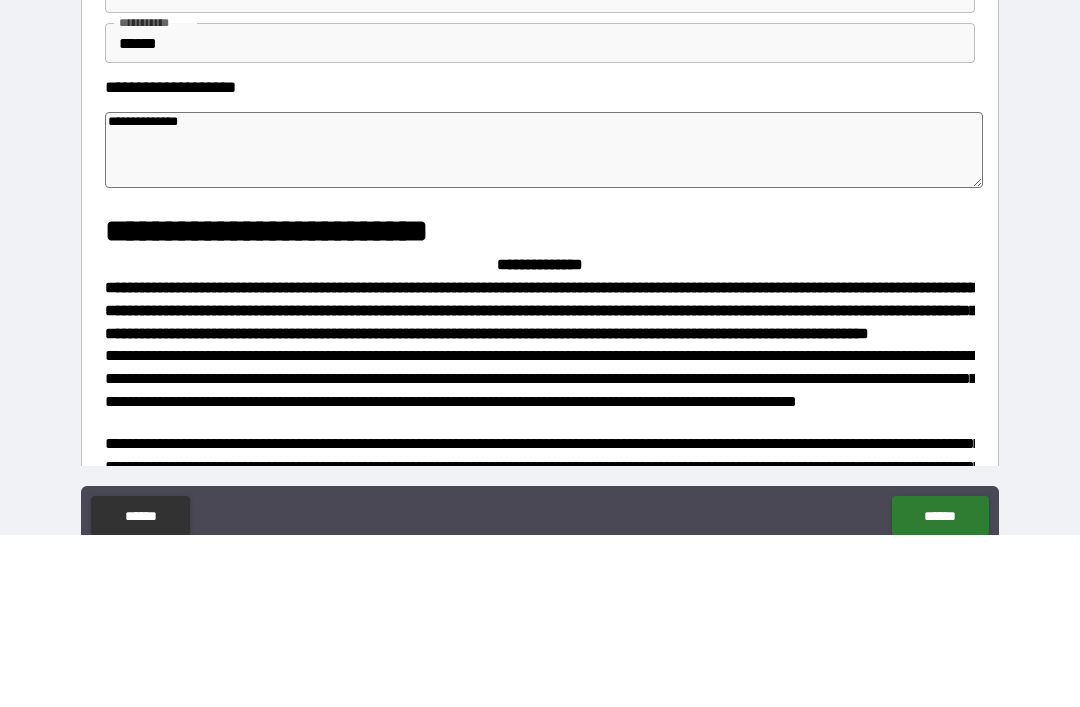 type on "*" 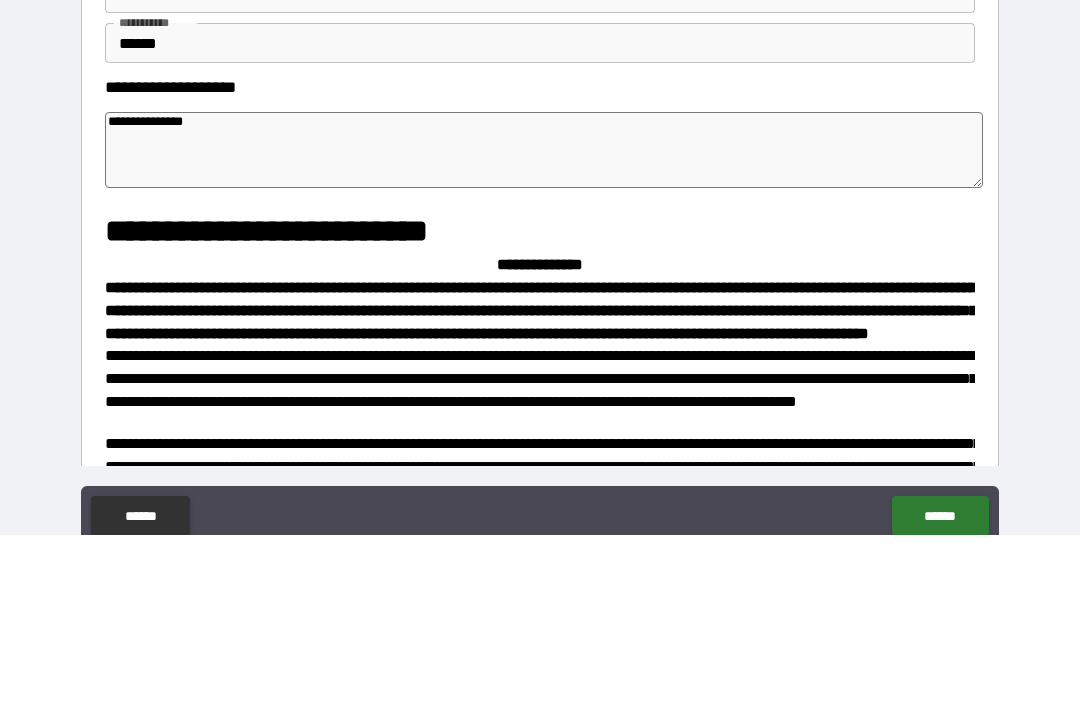 type on "**********" 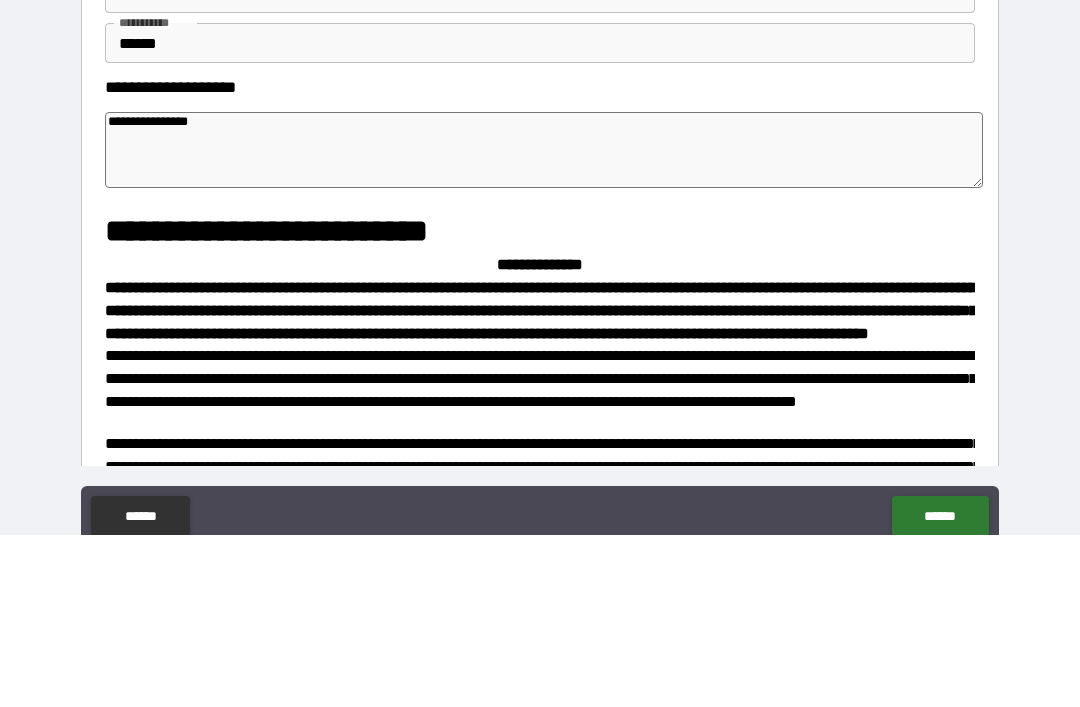 type on "*" 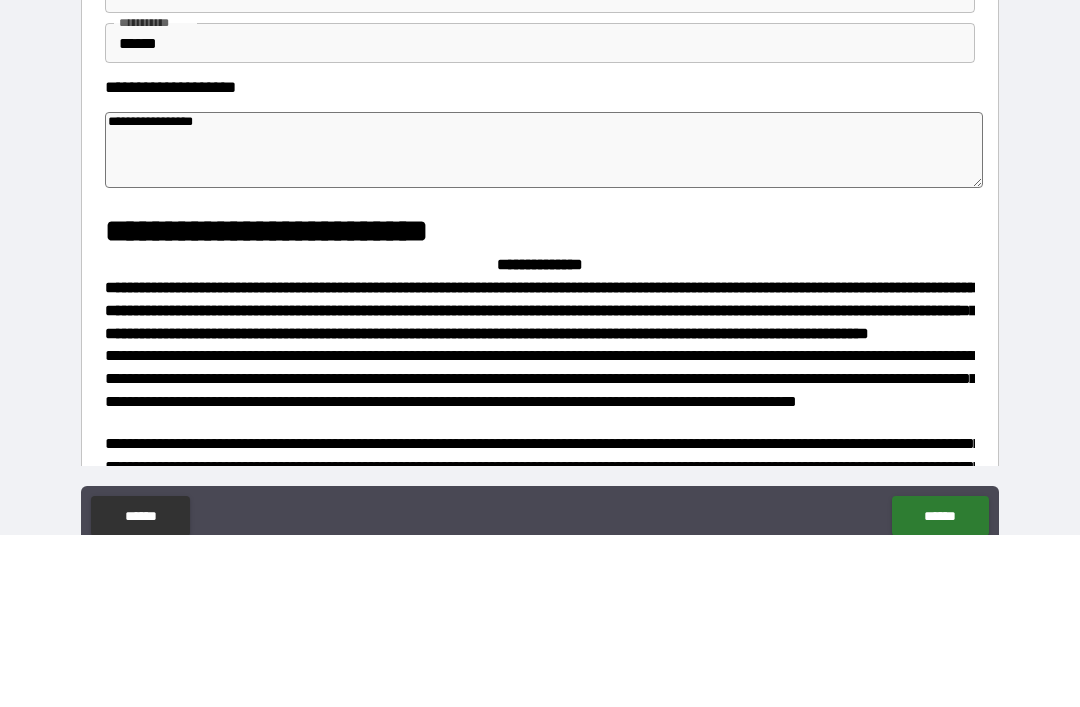 type on "*" 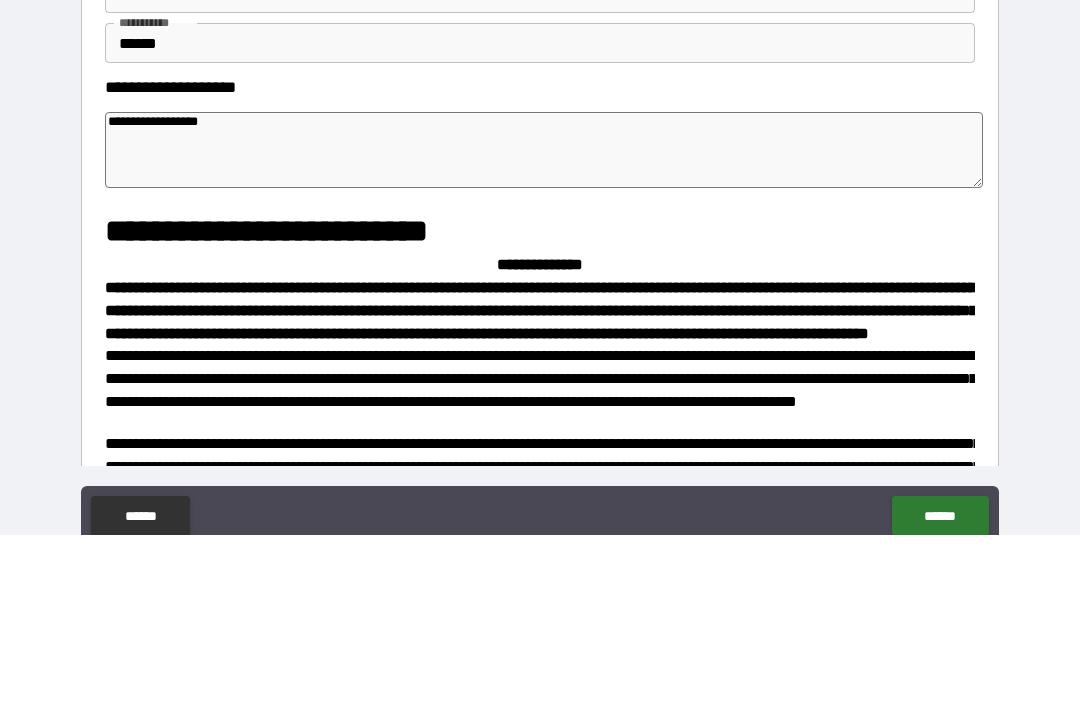 type on "*" 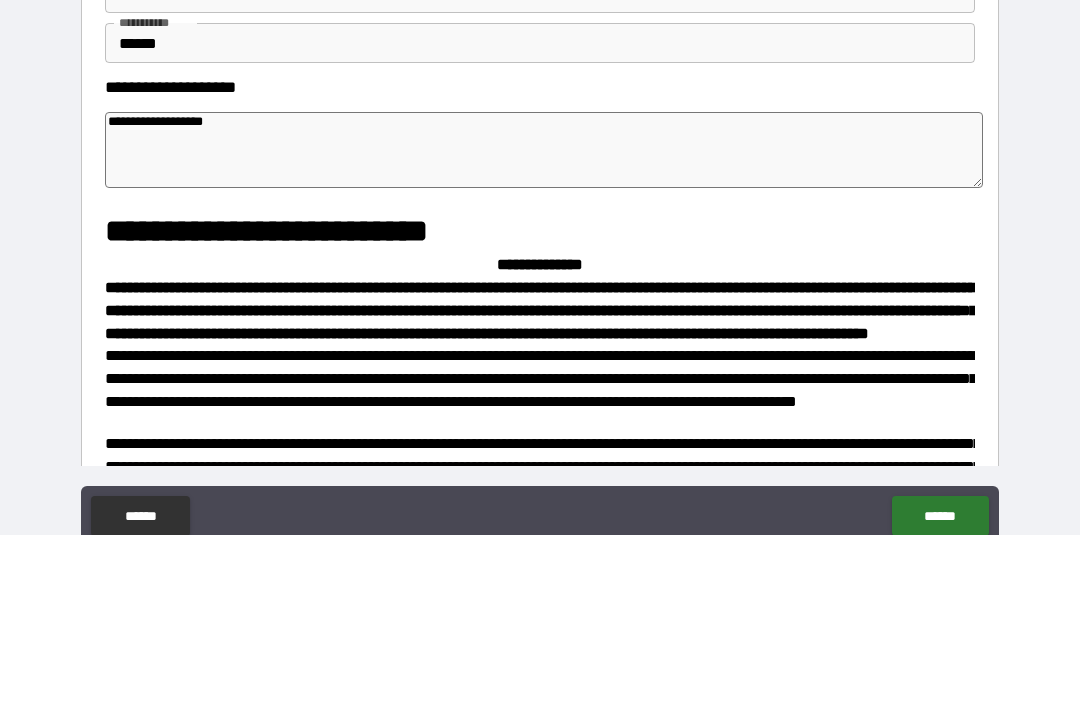 type on "**********" 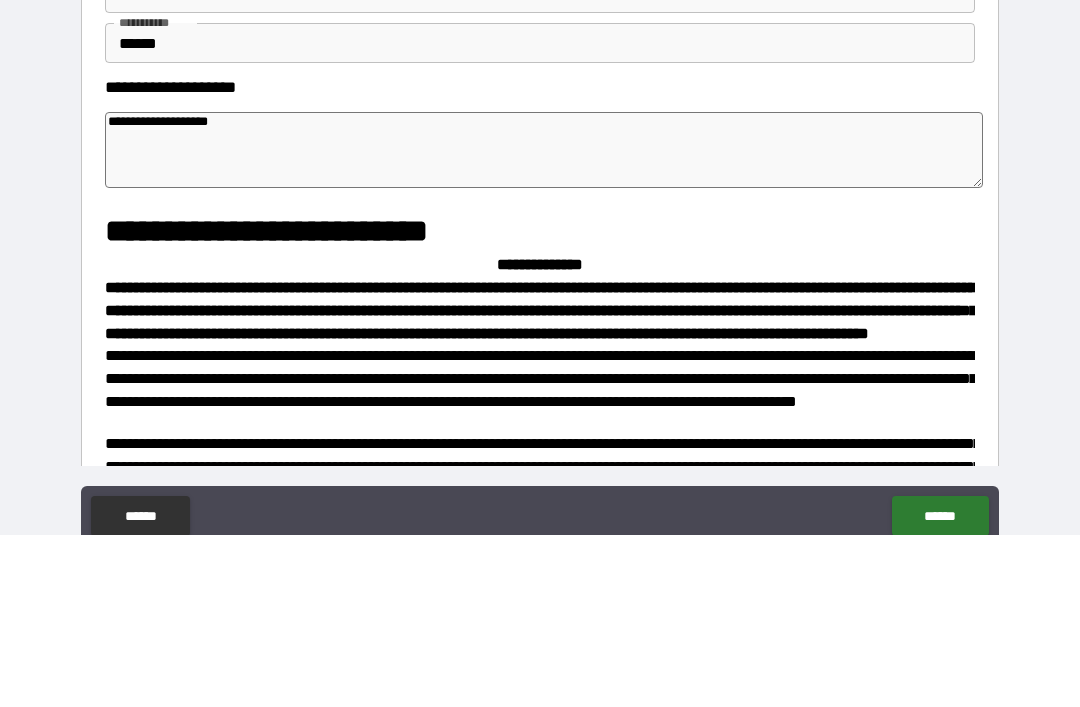 type on "**********" 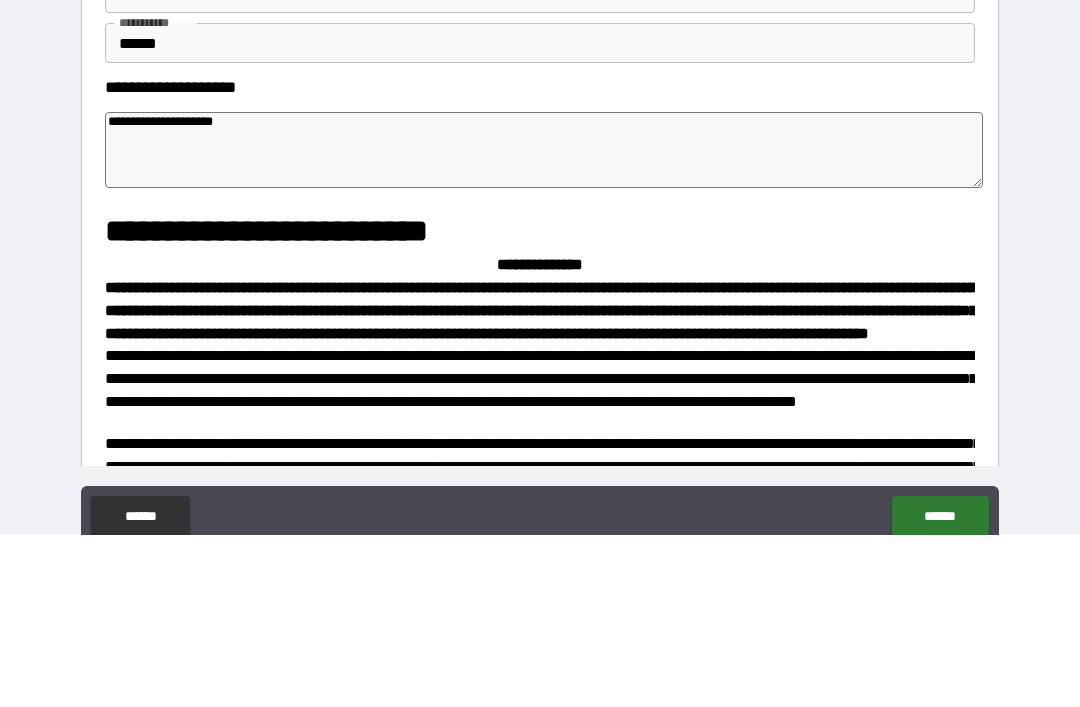 type on "*" 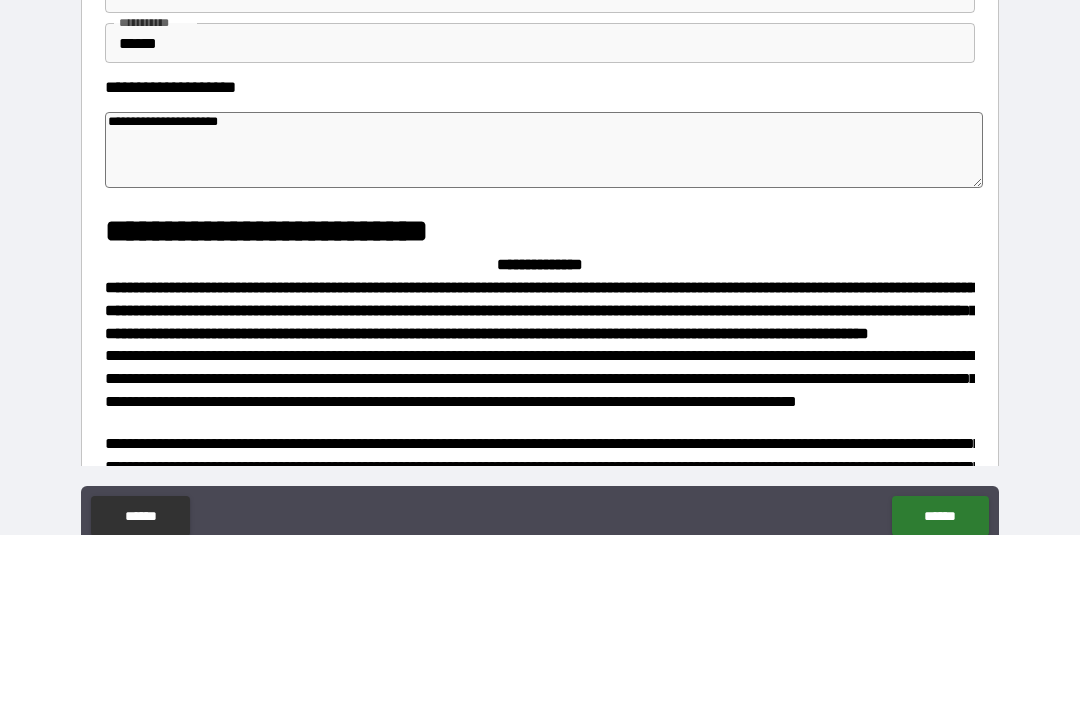 type on "*" 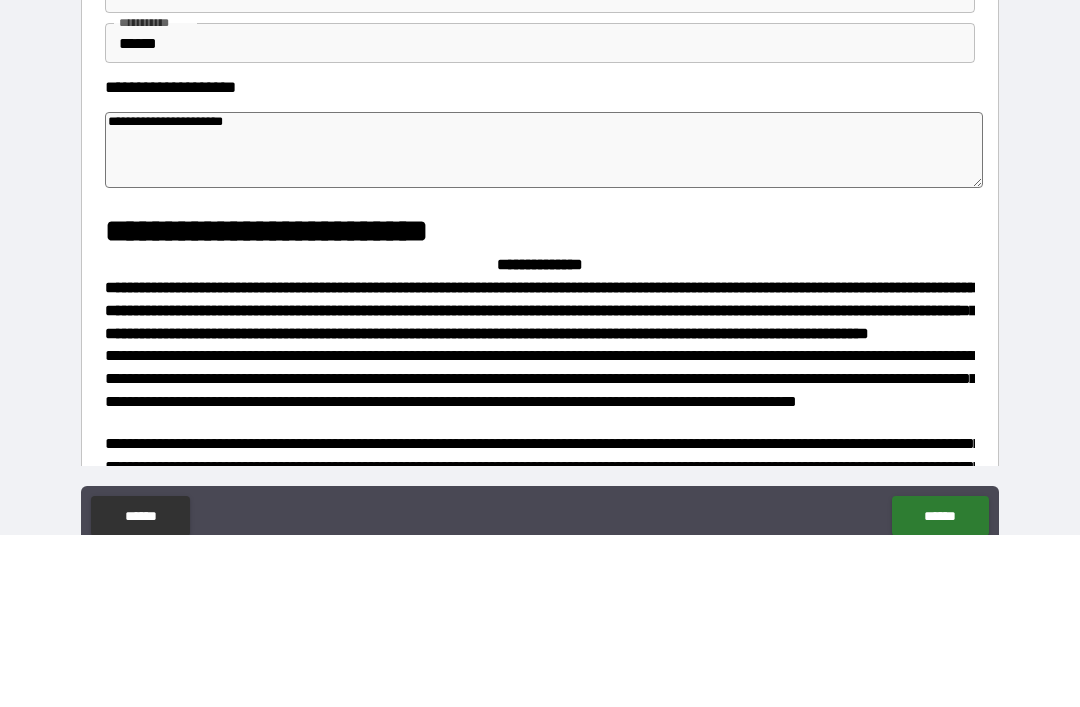type on "*" 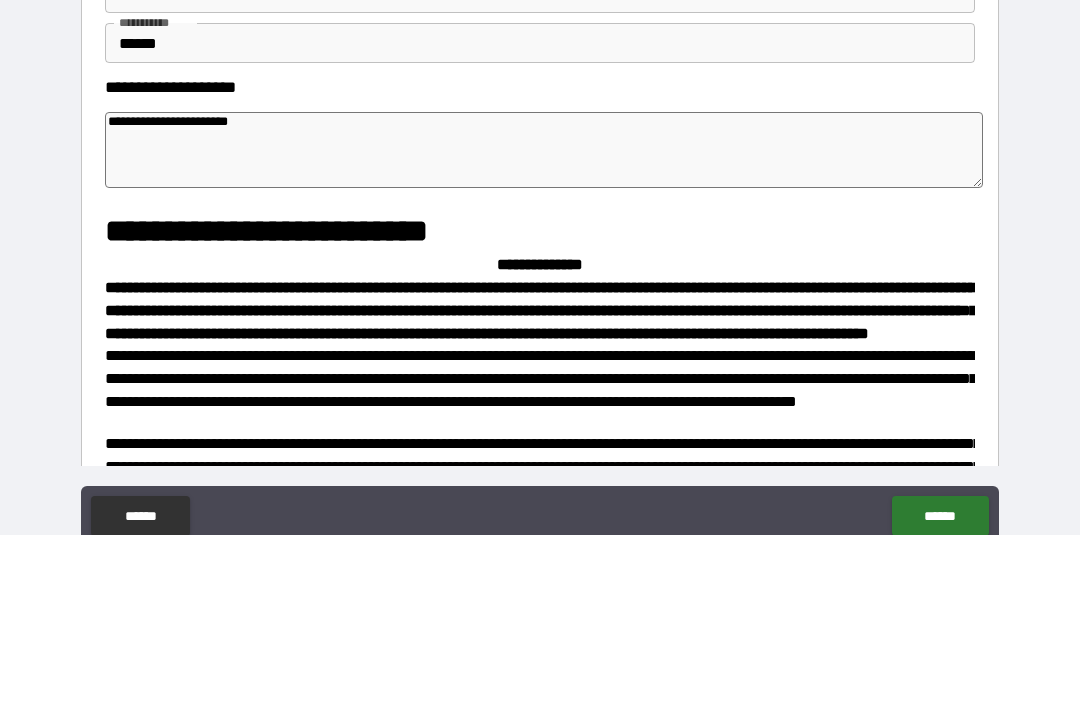 type on "*" 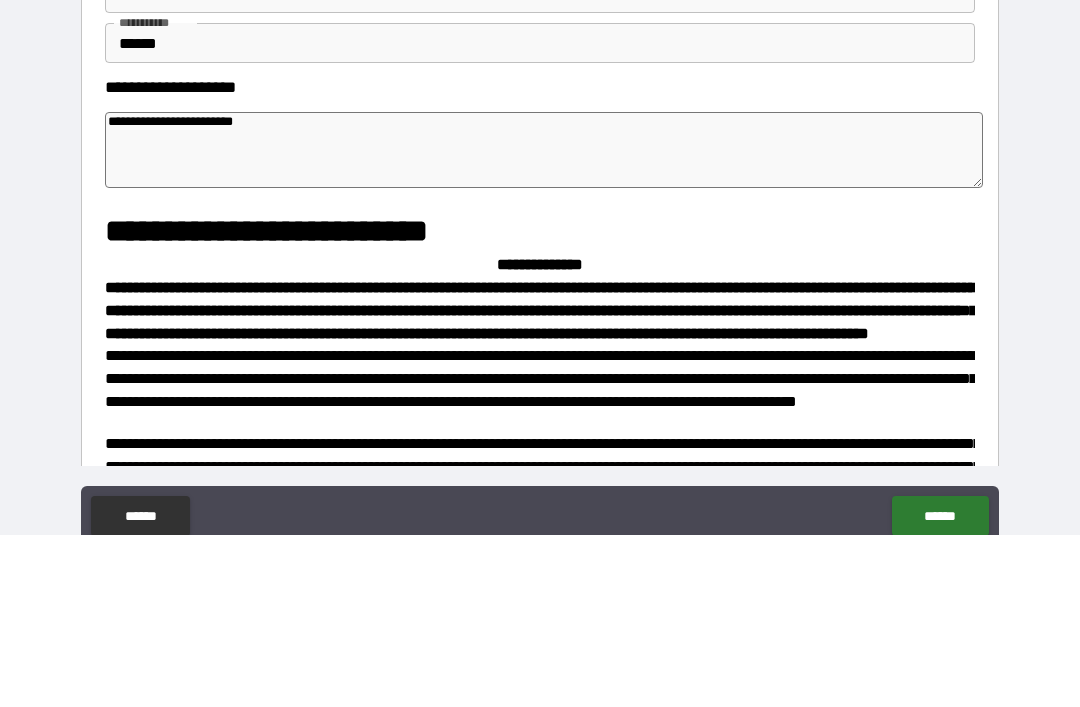 type on "*" 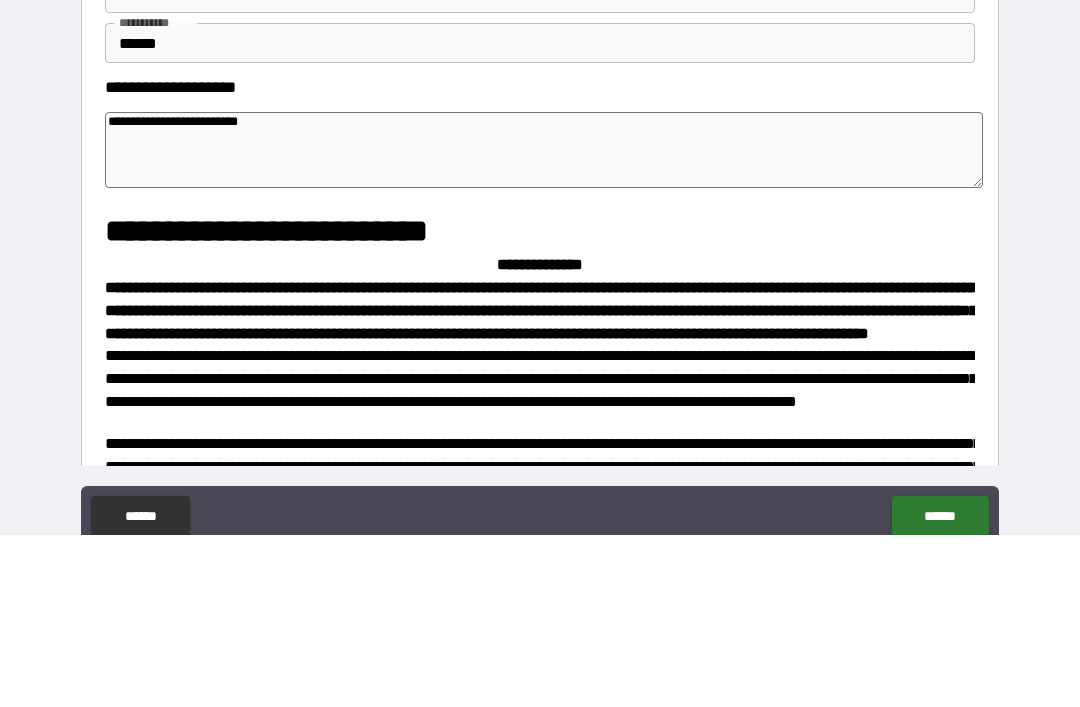 type on "**********" 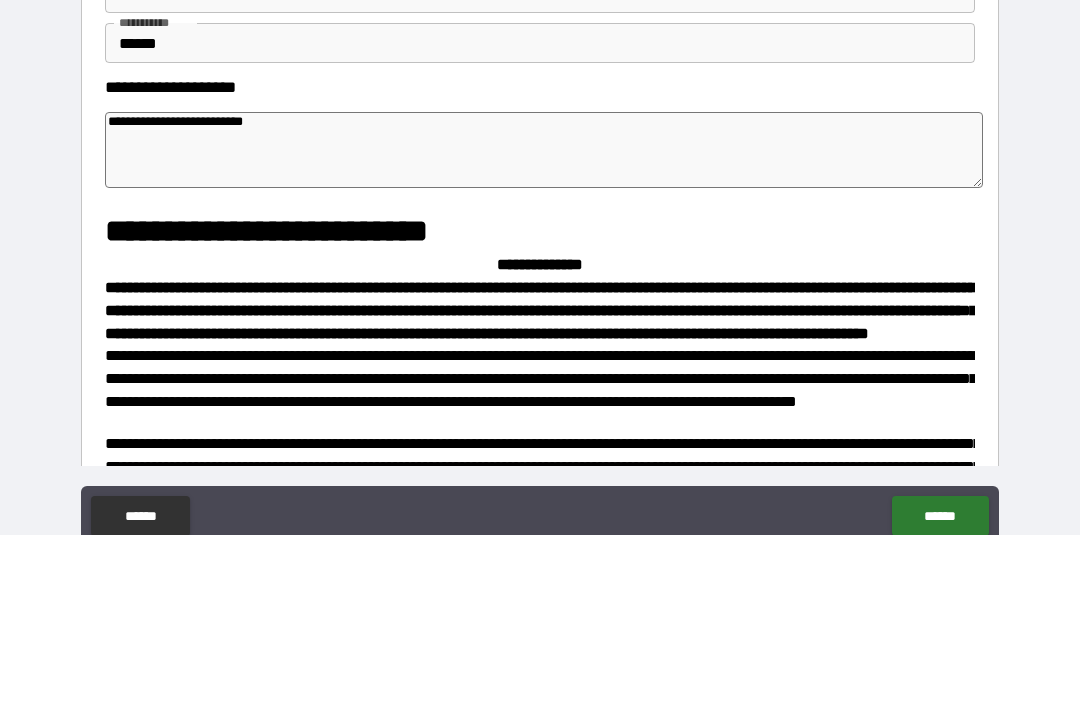 type on "*" 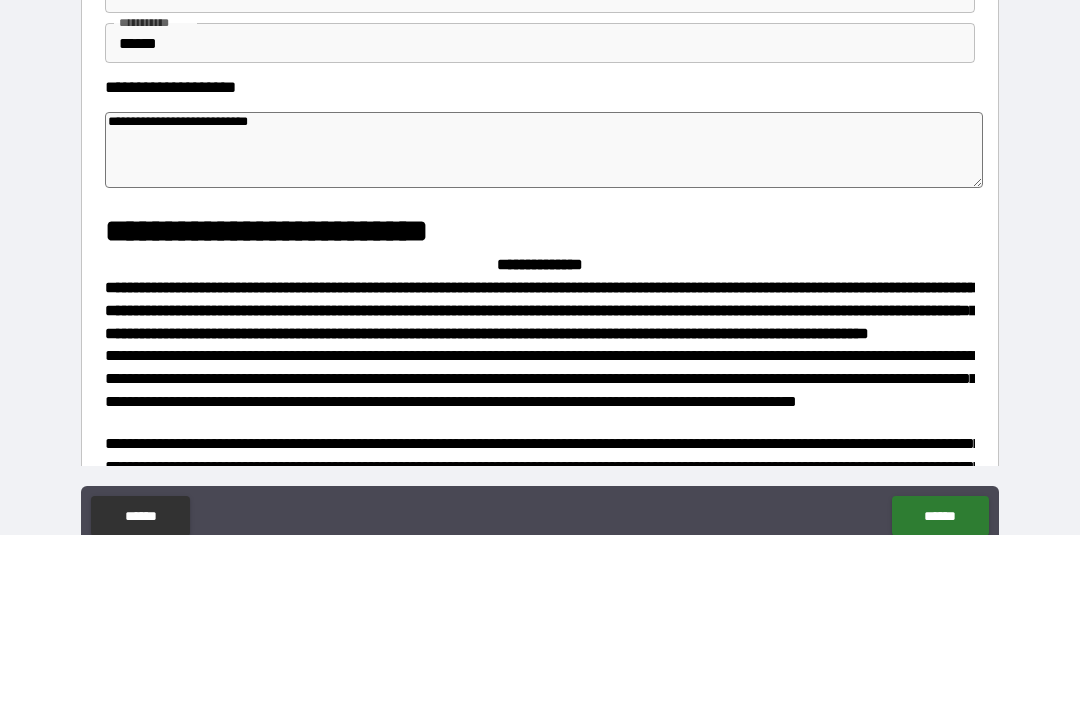 type on "*" 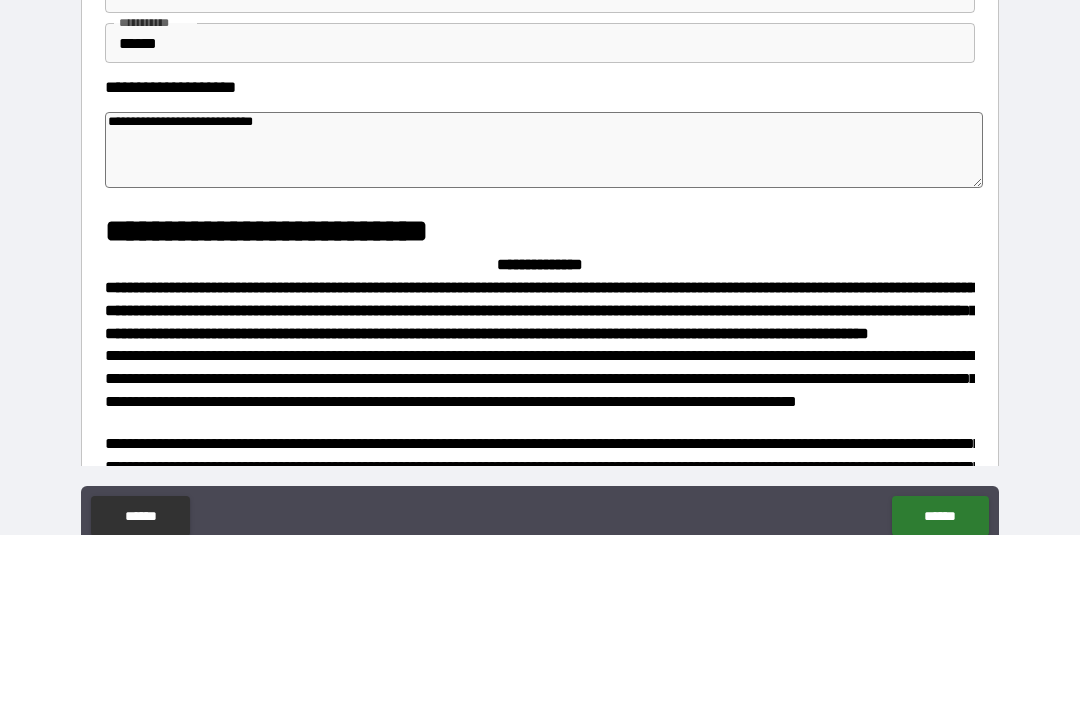 type on "*" 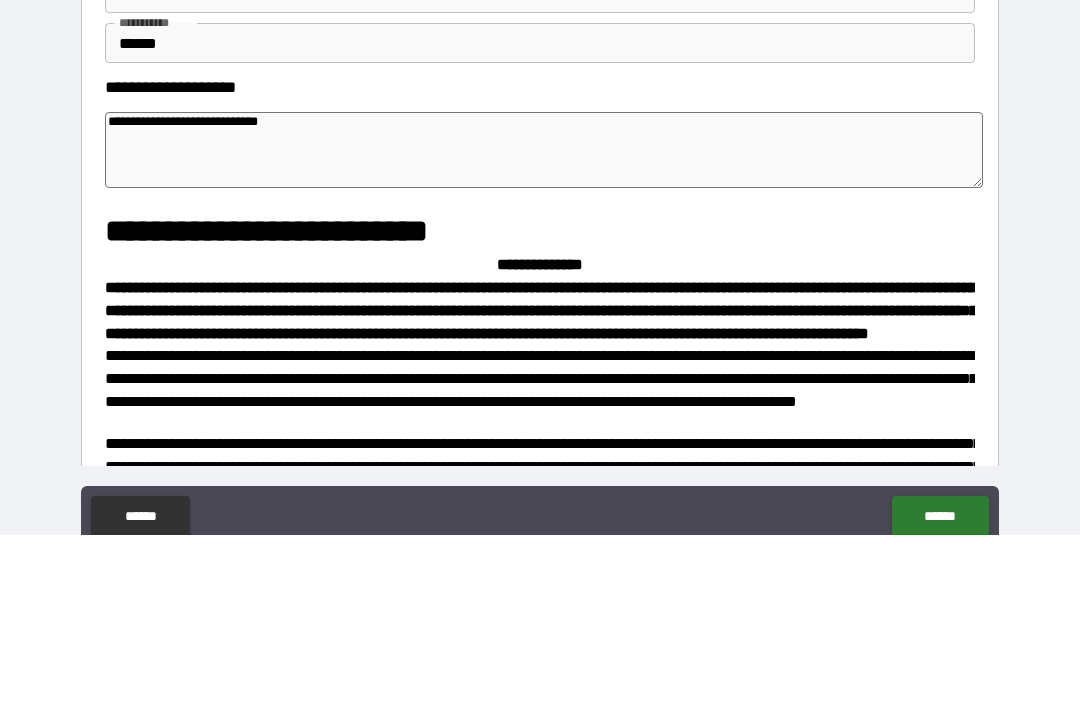 type on "**********" 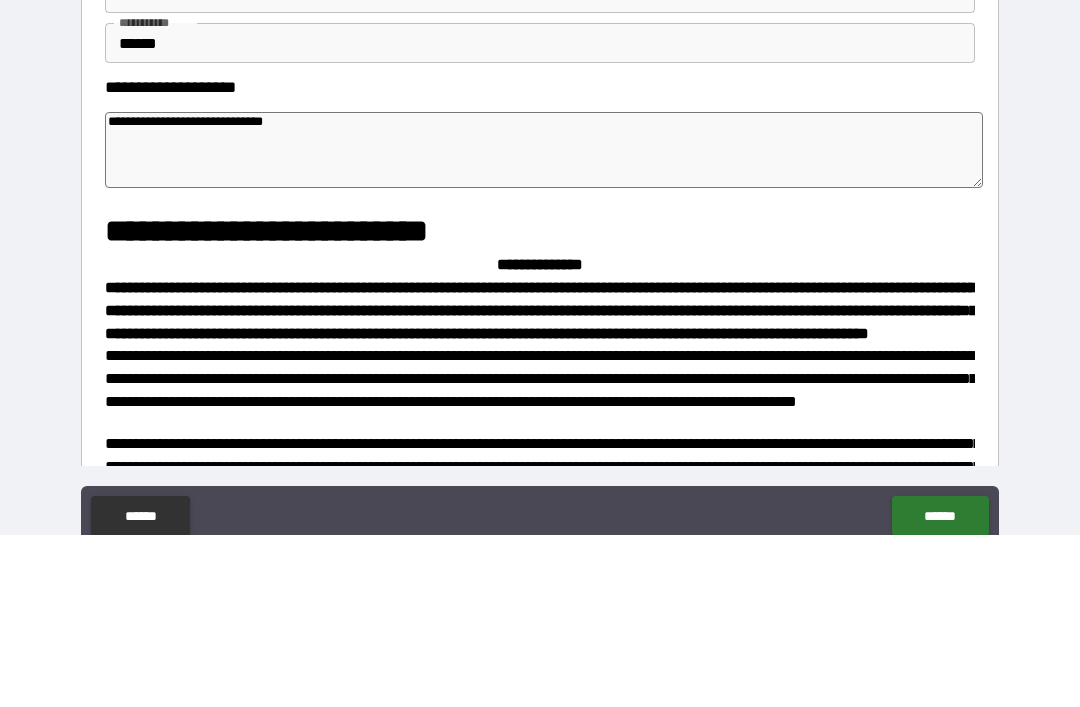 type on "*" 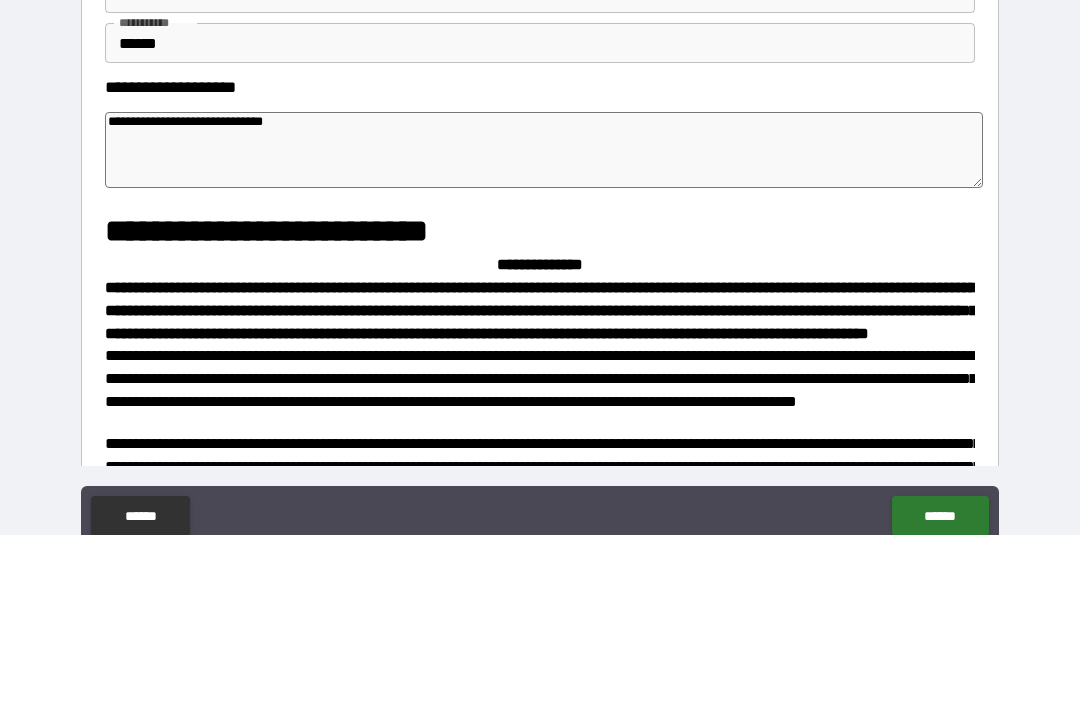 type on "**********" 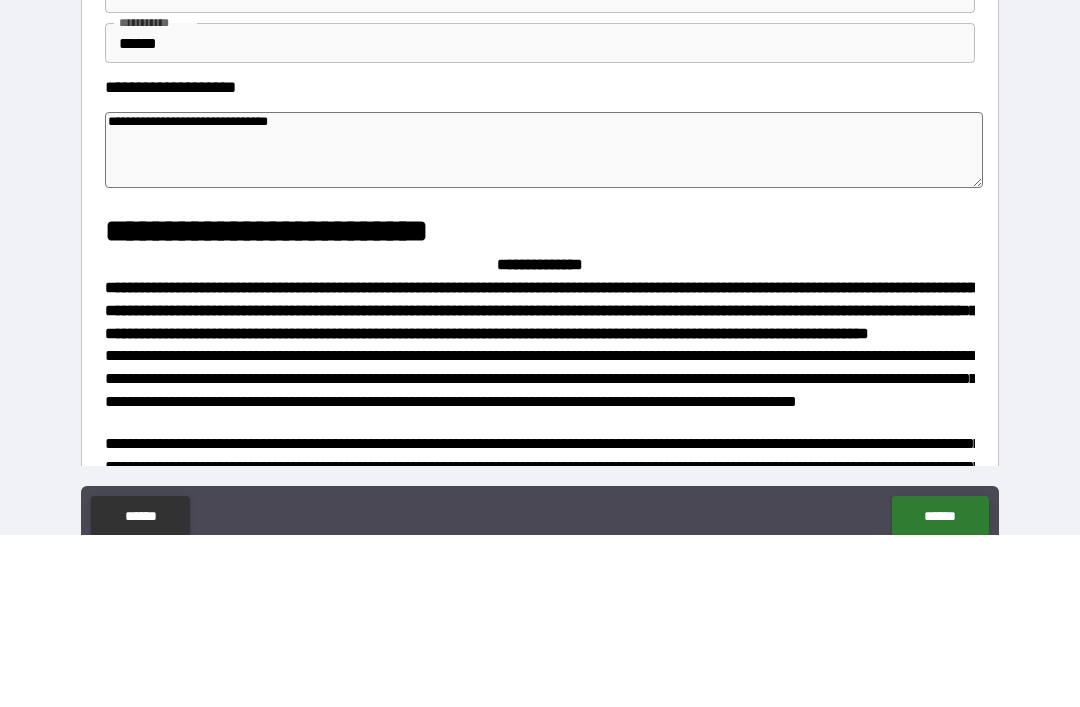 type on "*" 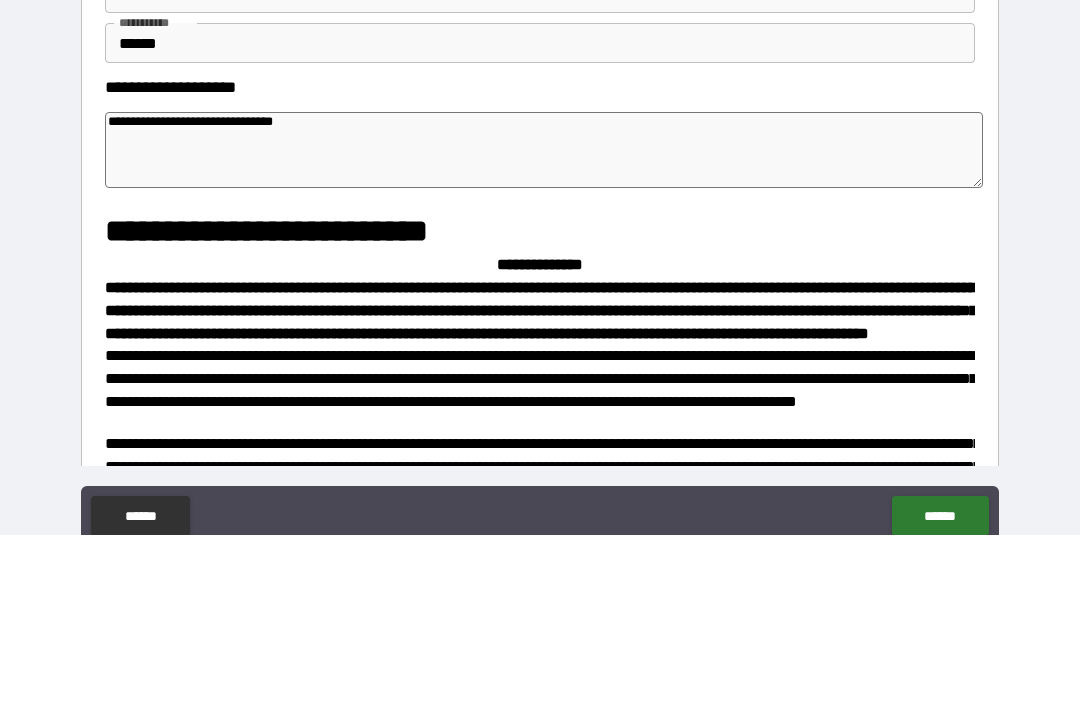 type on "*" 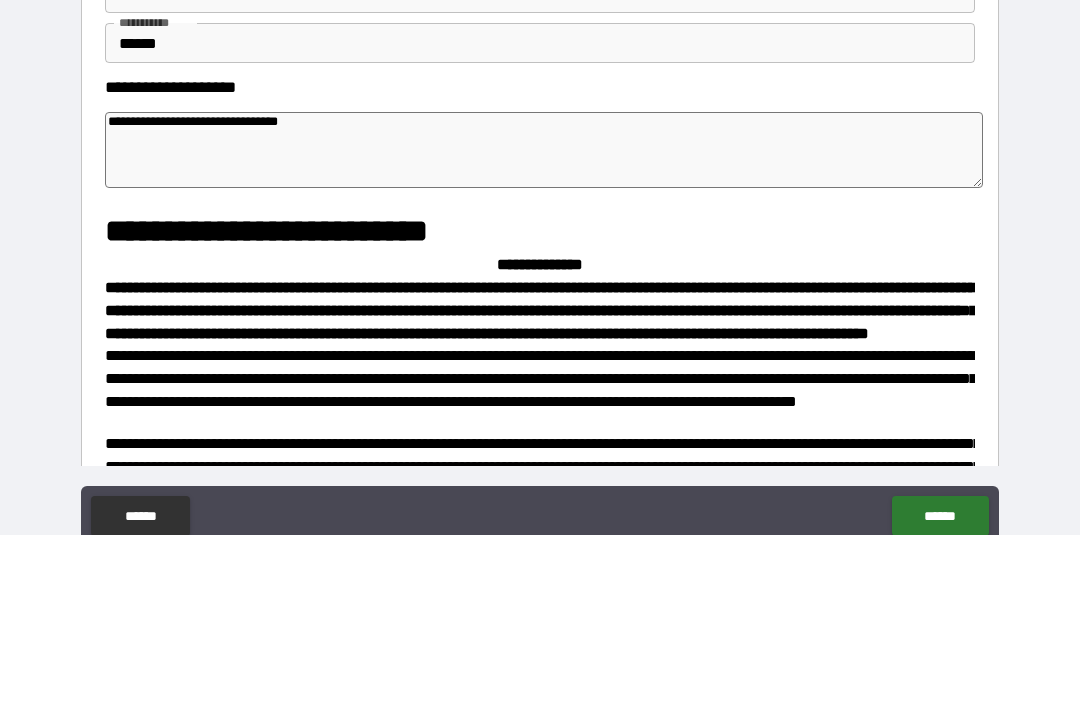 type on "*" 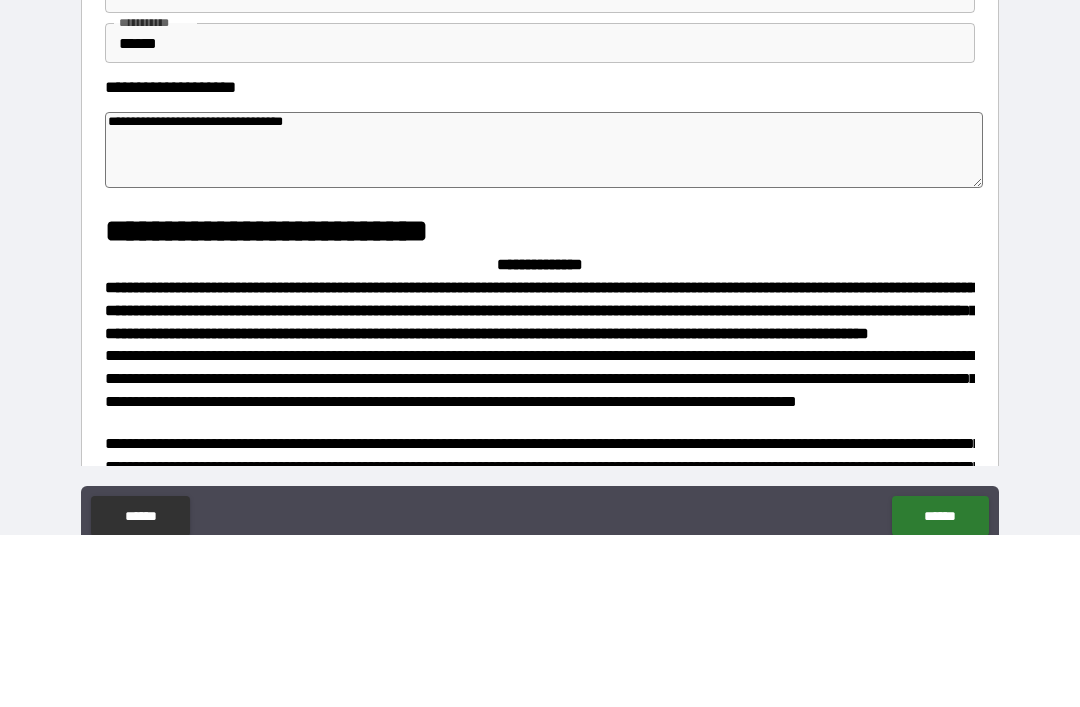 type on "*" 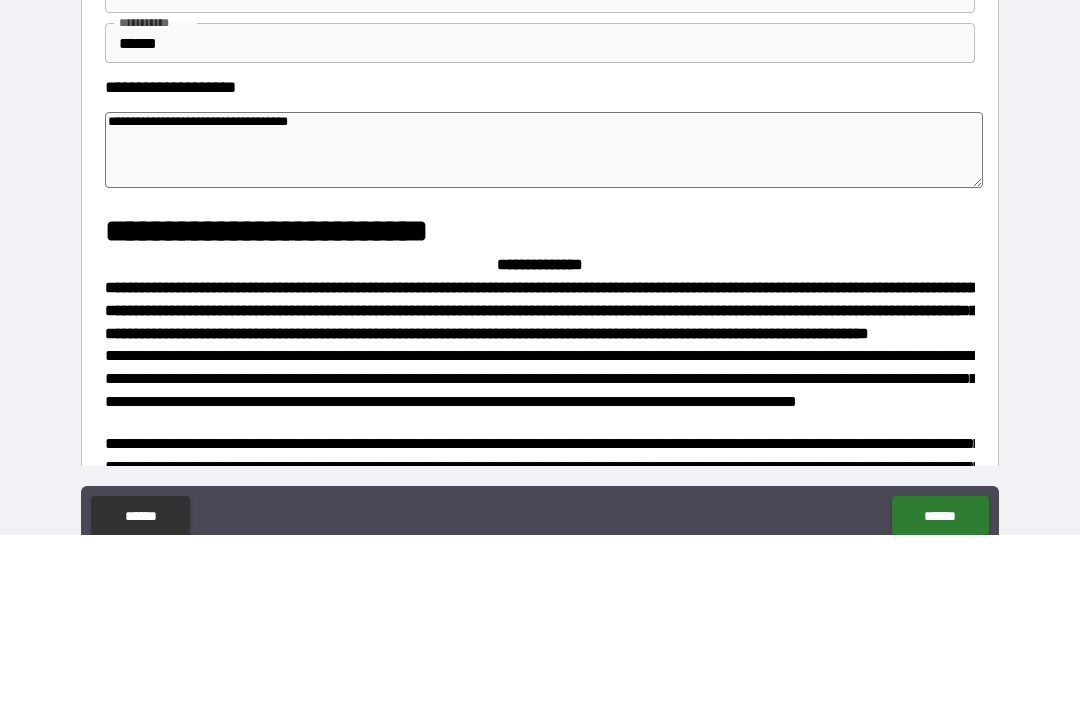 type on "*" 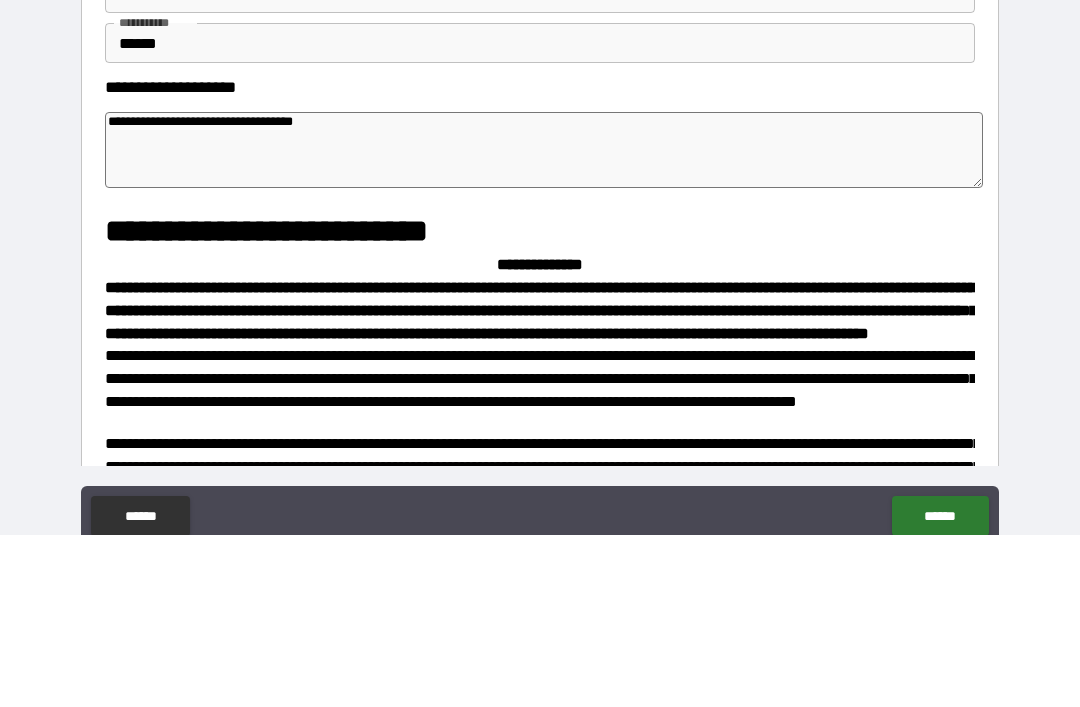 type on "**********" 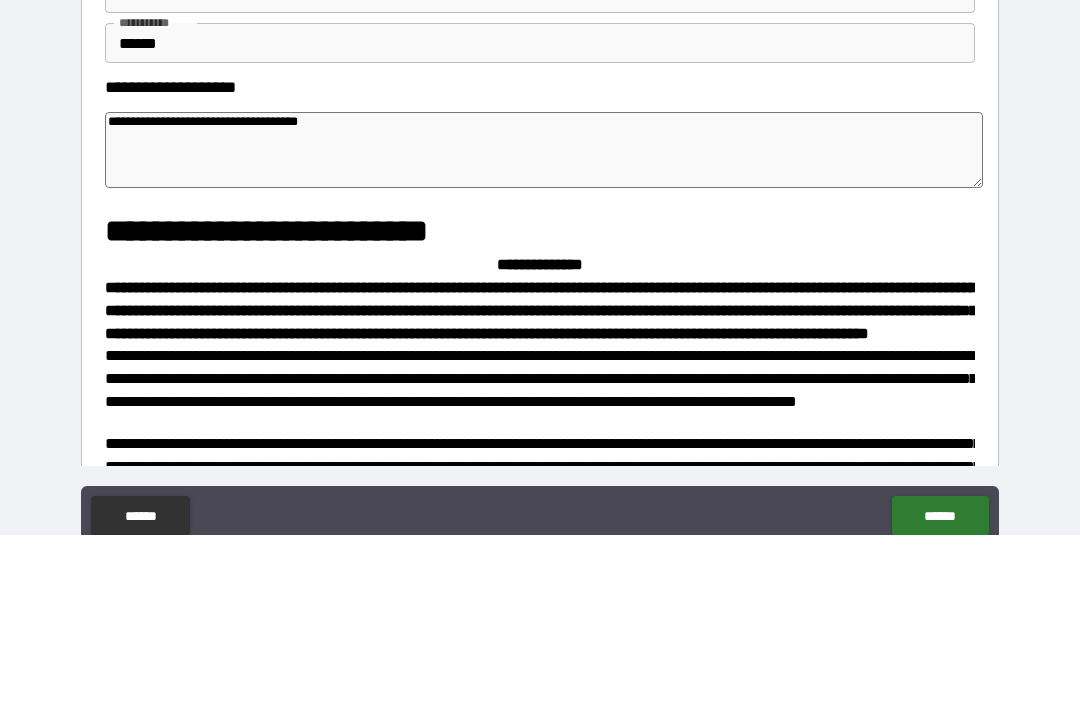 scroll, scrollTop: 64, scrollLeft: 0, axis: vertical 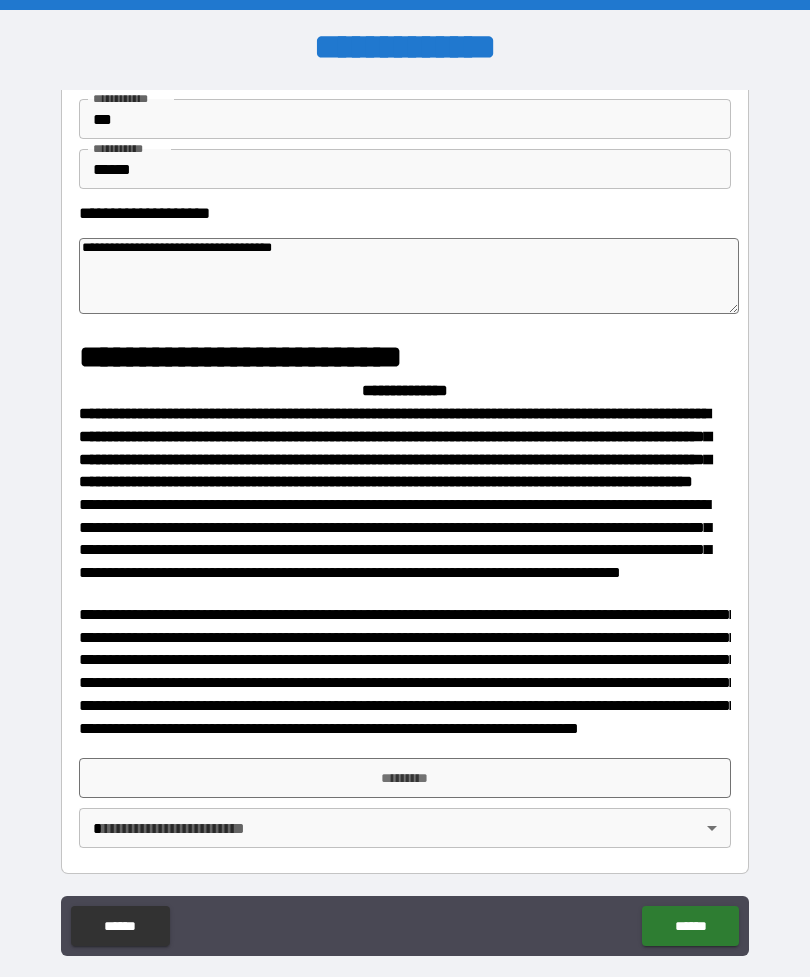 type on "*" 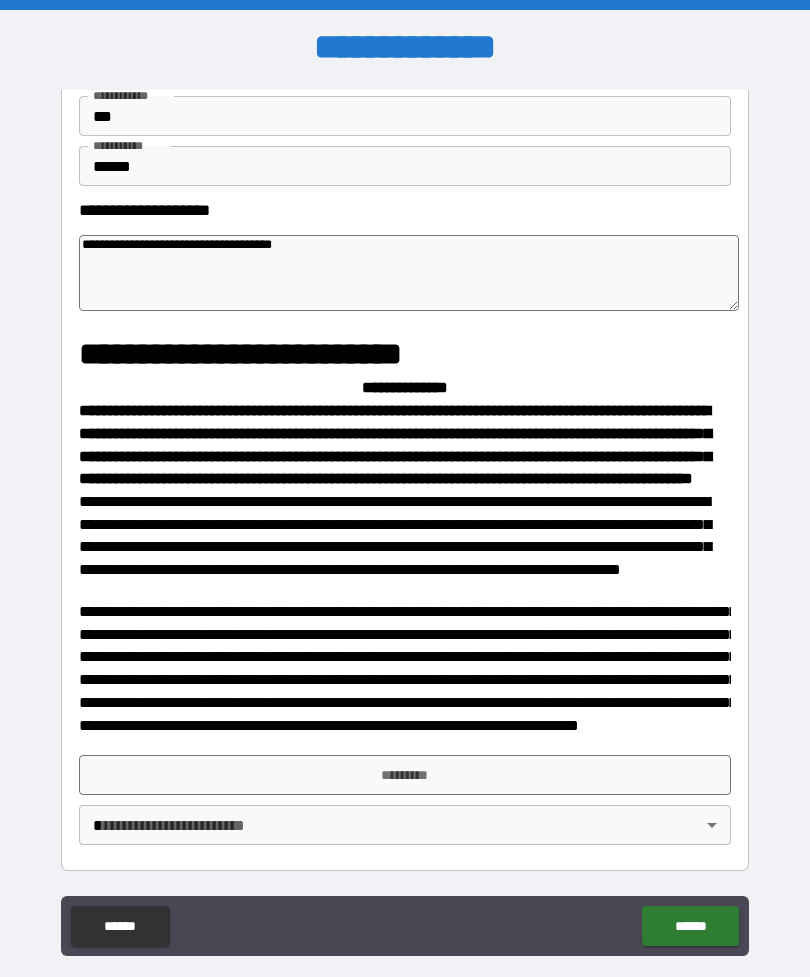 scroll, scrollTop: 105, scrollLeft: 0, axis: vertical 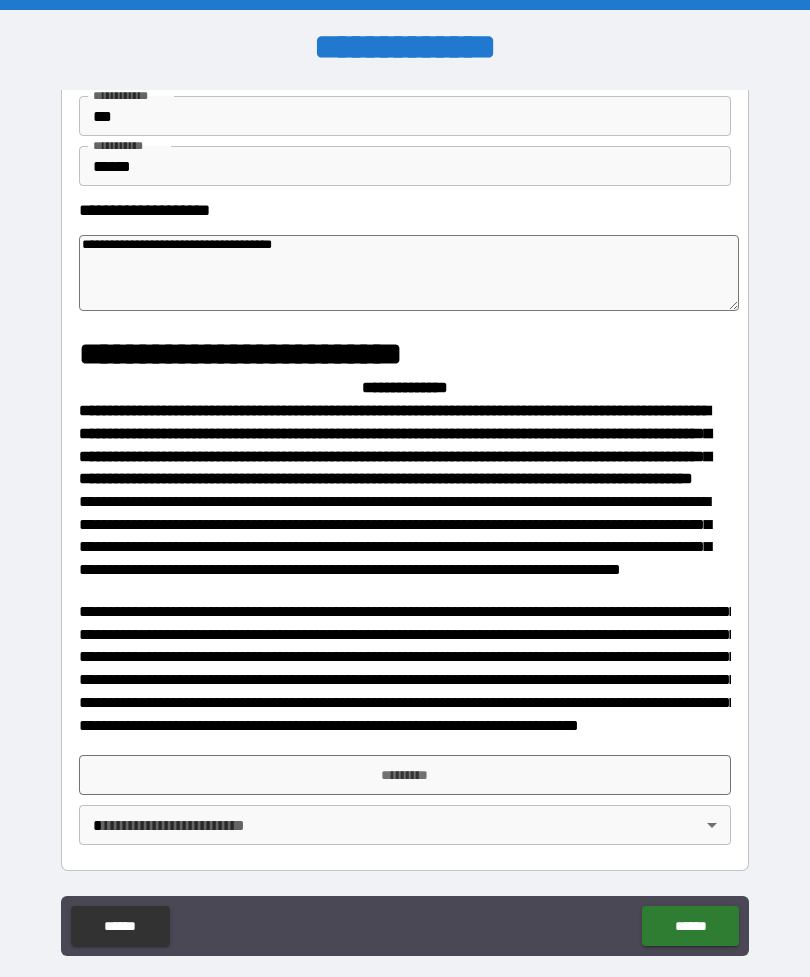 type on "**********" 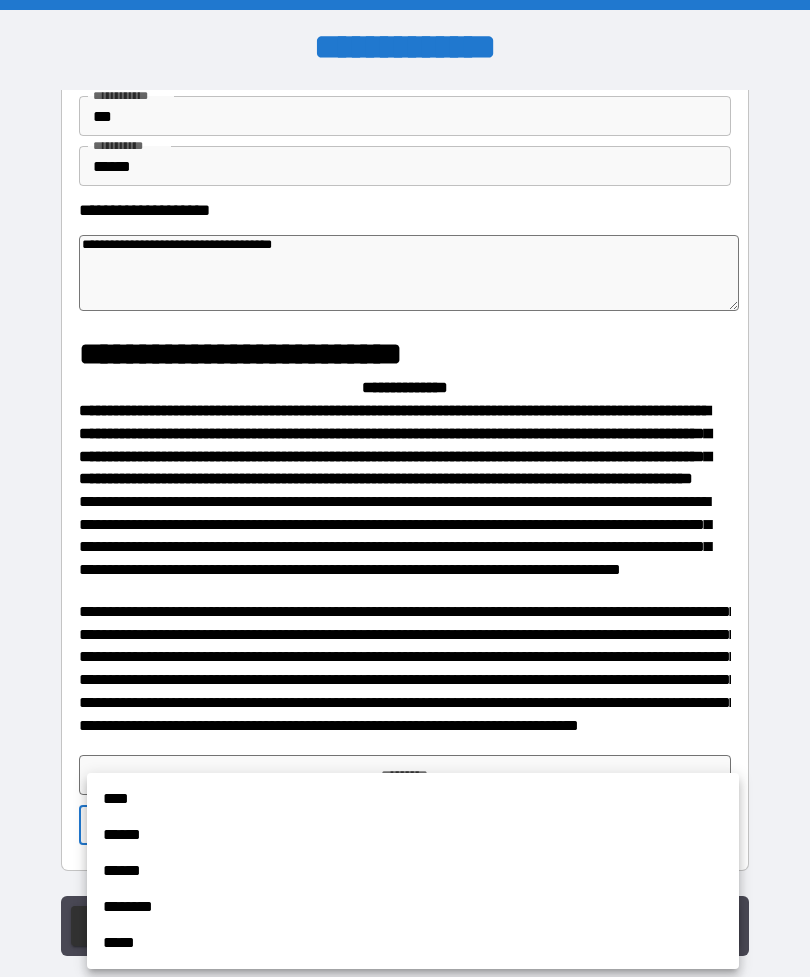 click on "****" at bounding box center (413, 799) 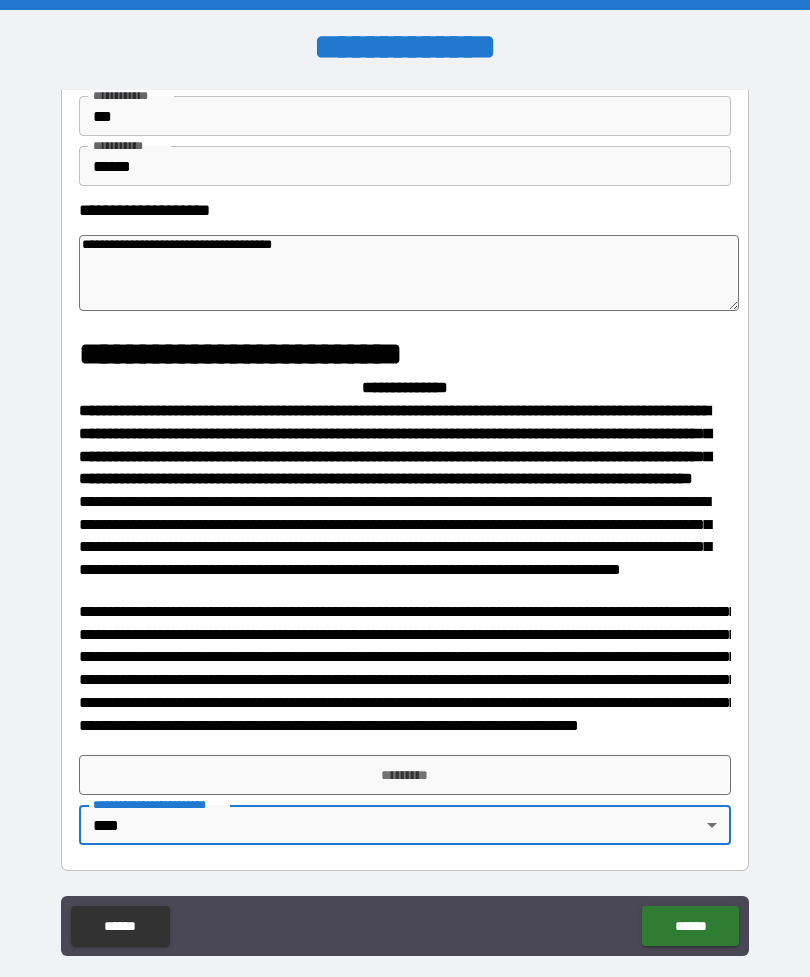 click on "*********" at bounding box center [405, 775] 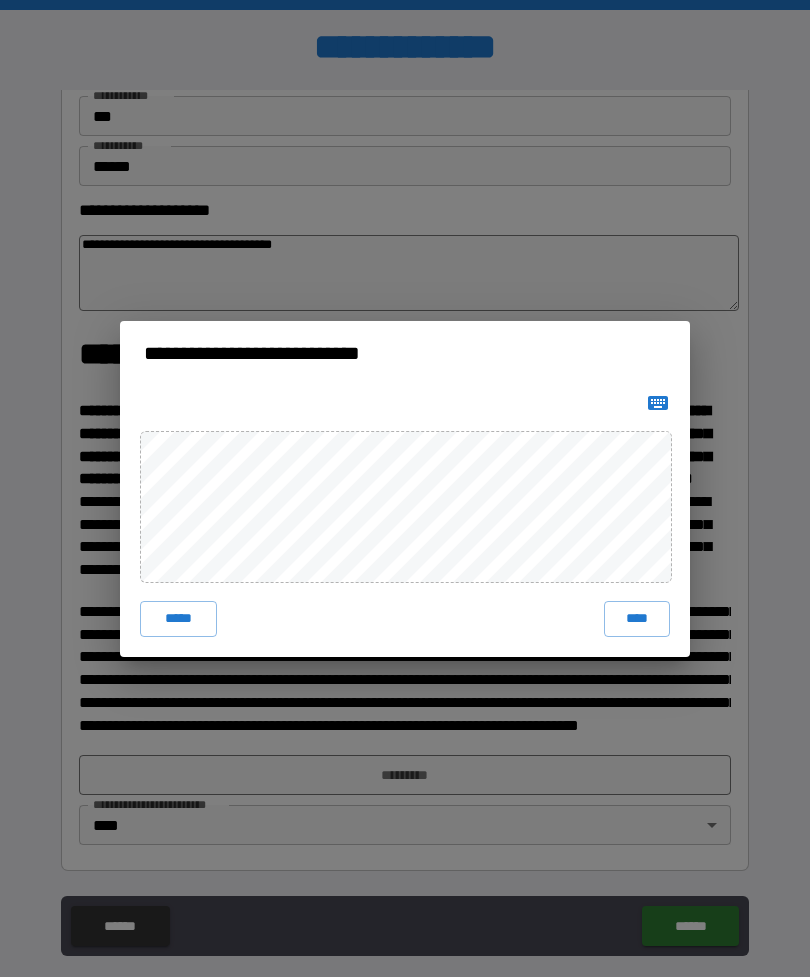 click on "****" at bounding box center [637, 619] 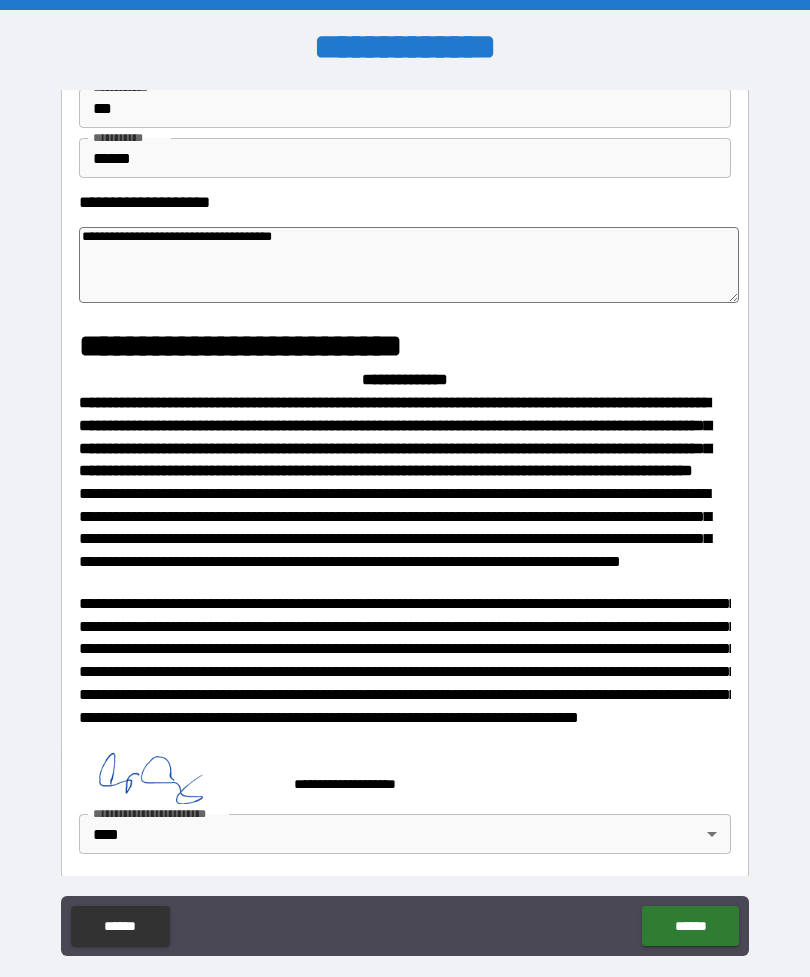 type on "*" 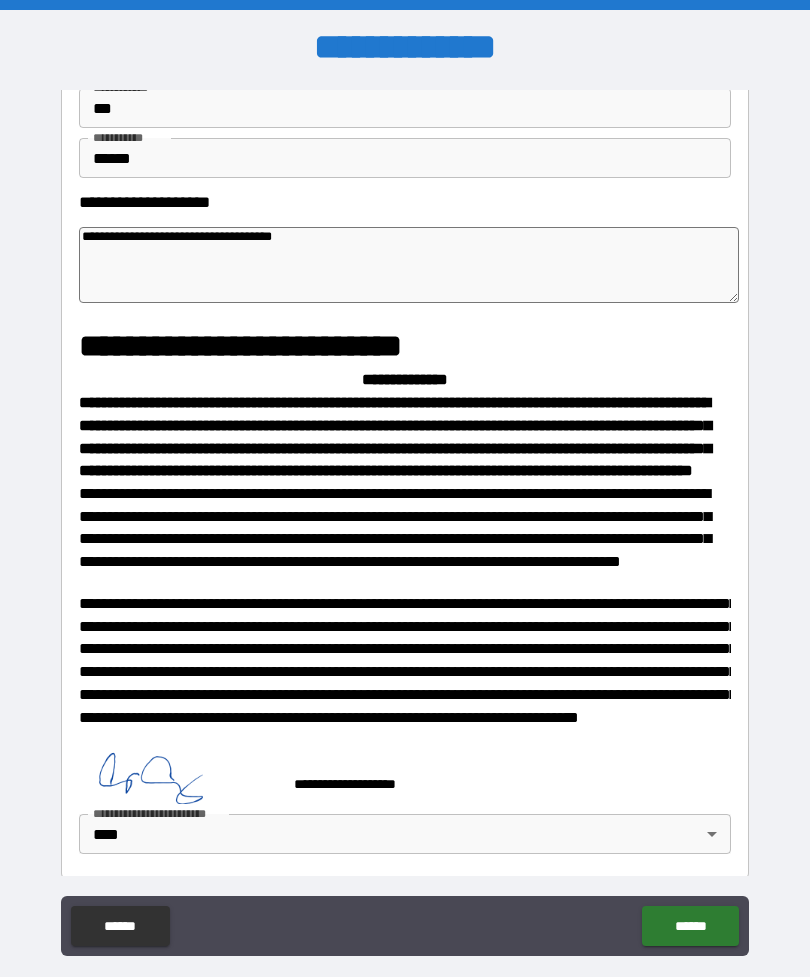 click on "******" at bounding box center (690, 926) 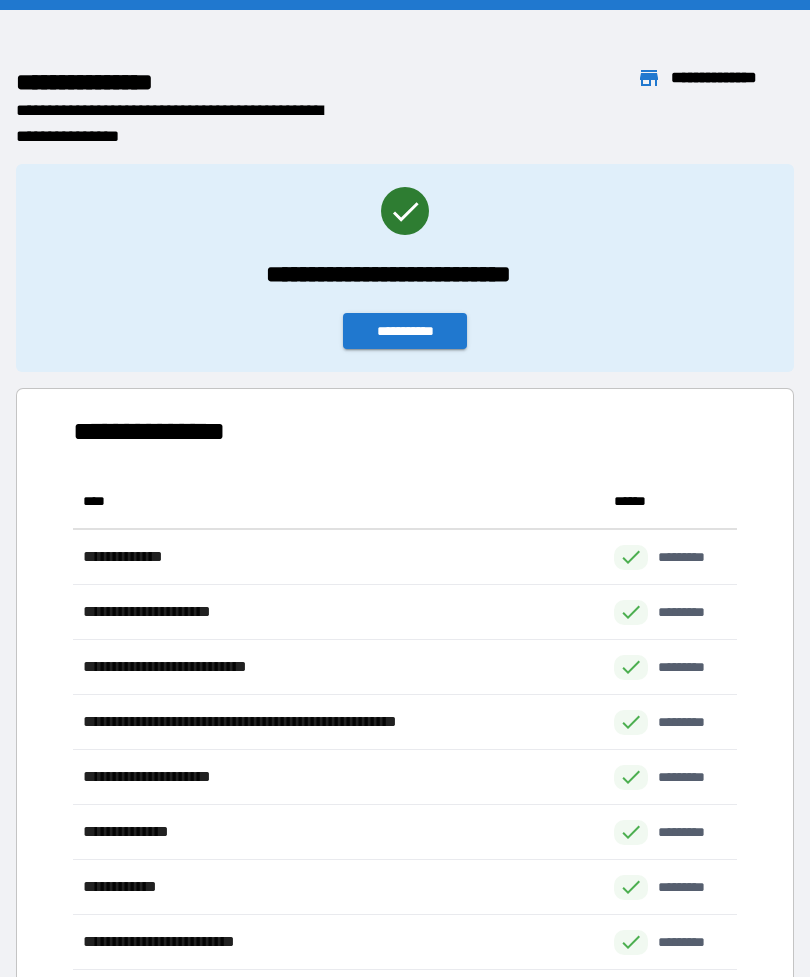 scroll, scrollTop: 1, scrollLeft: 1, axis: both 